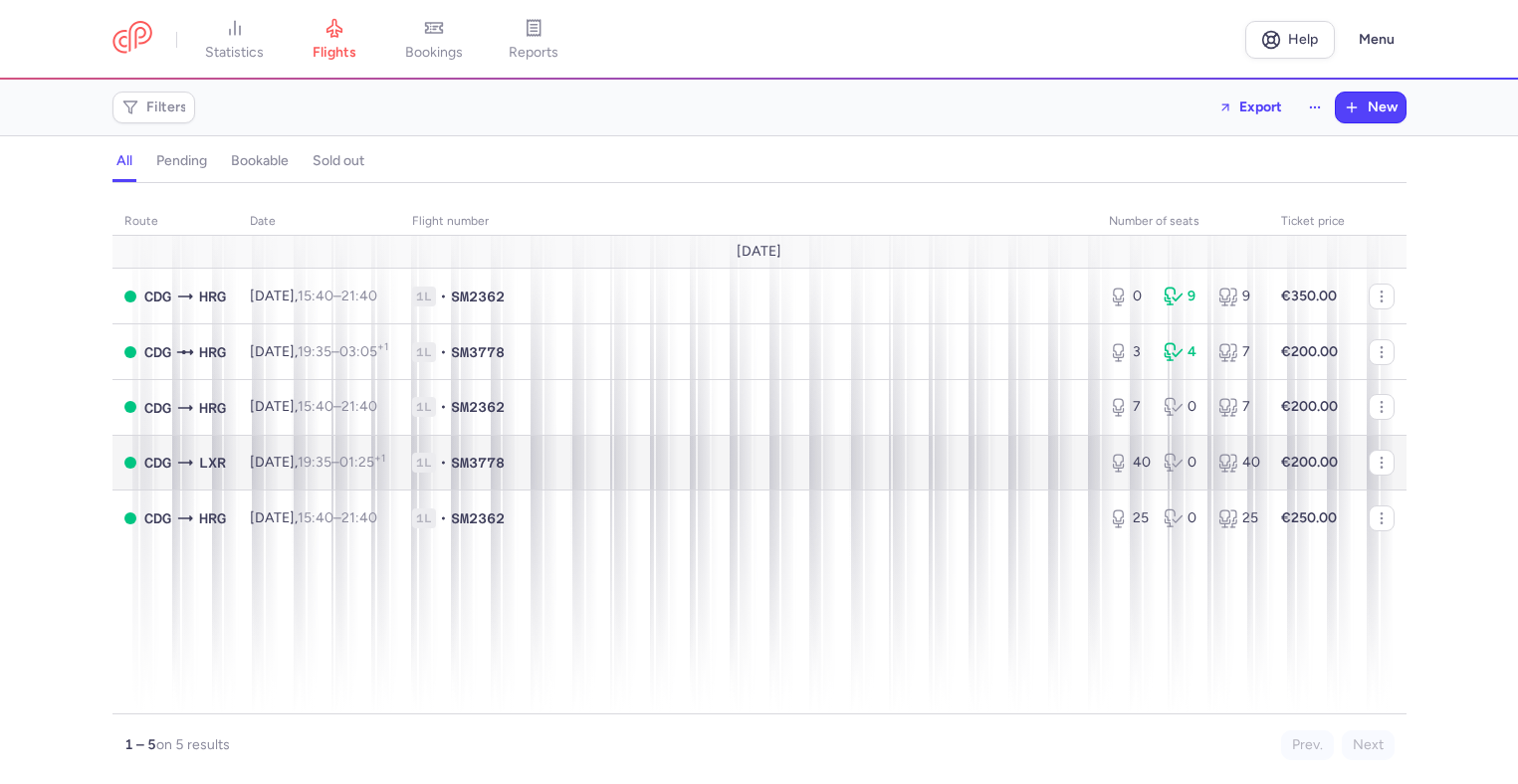 scroll, scrollTop: 0, scrollLeft: 0, axis: both 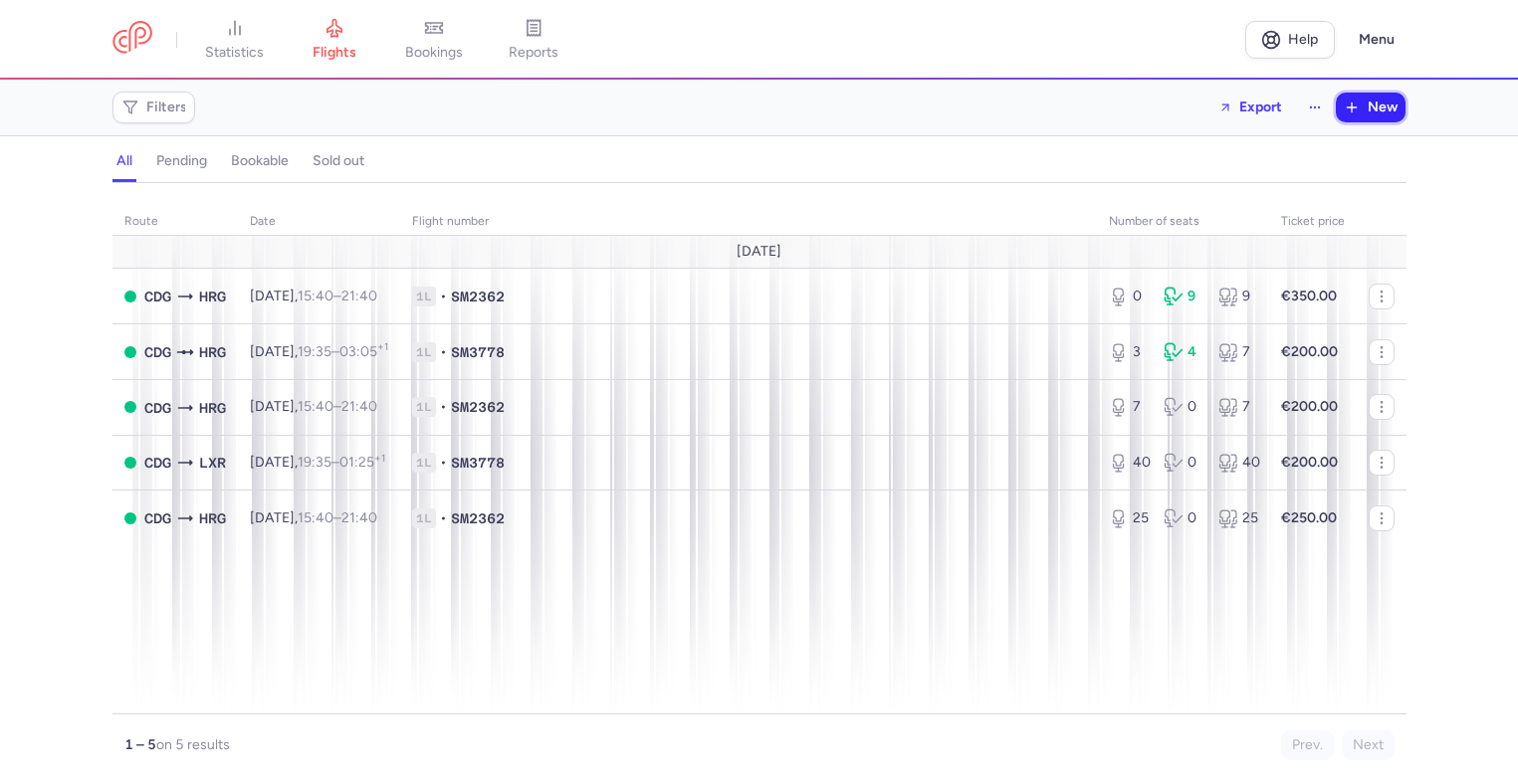 click on "New" at bounding box center [1383, 107] 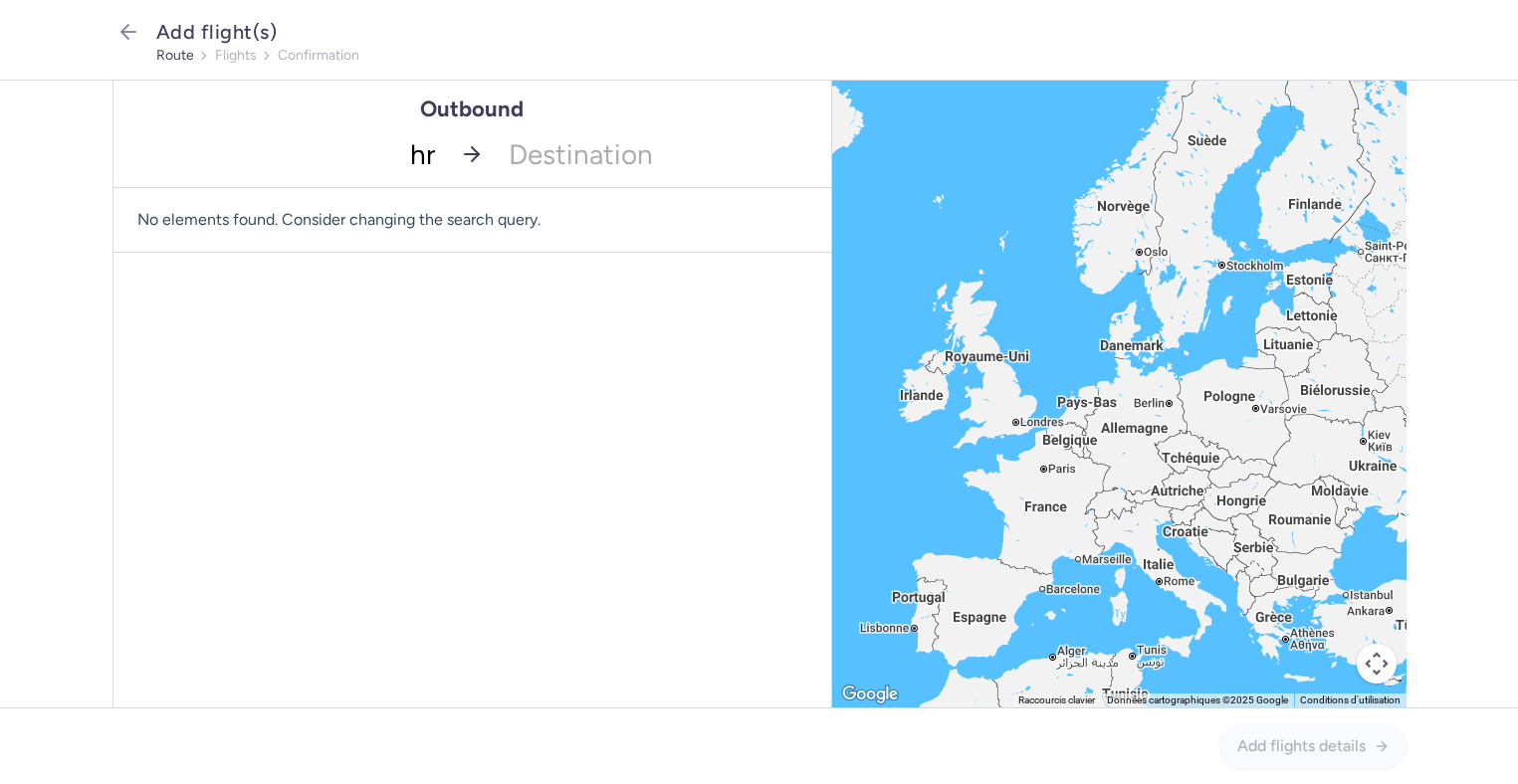 type on "hrg" 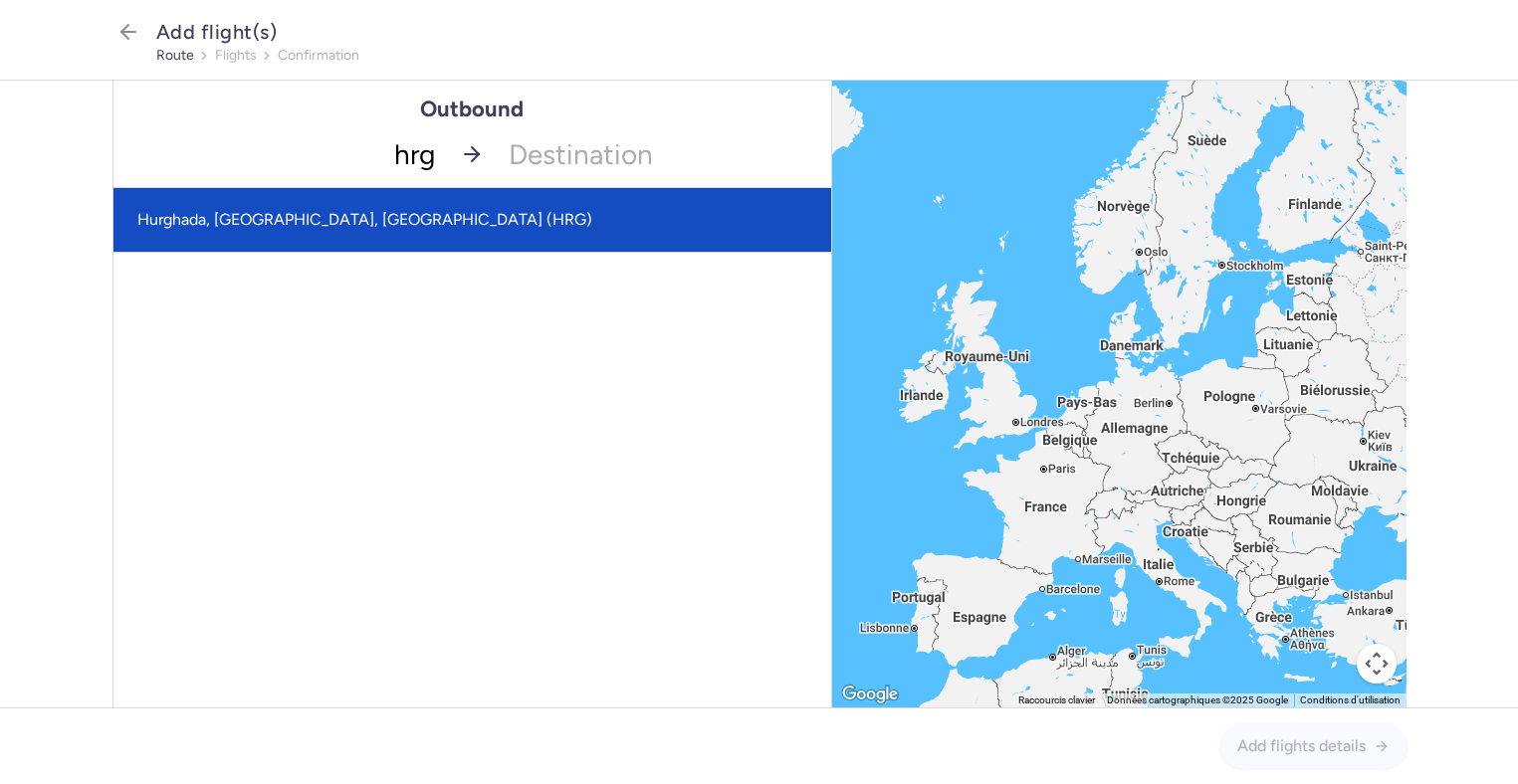 drag, startPoint x: 280, startPoint y: 231, endPoint x: 357, endPoint y: 214, distance: 78.8543 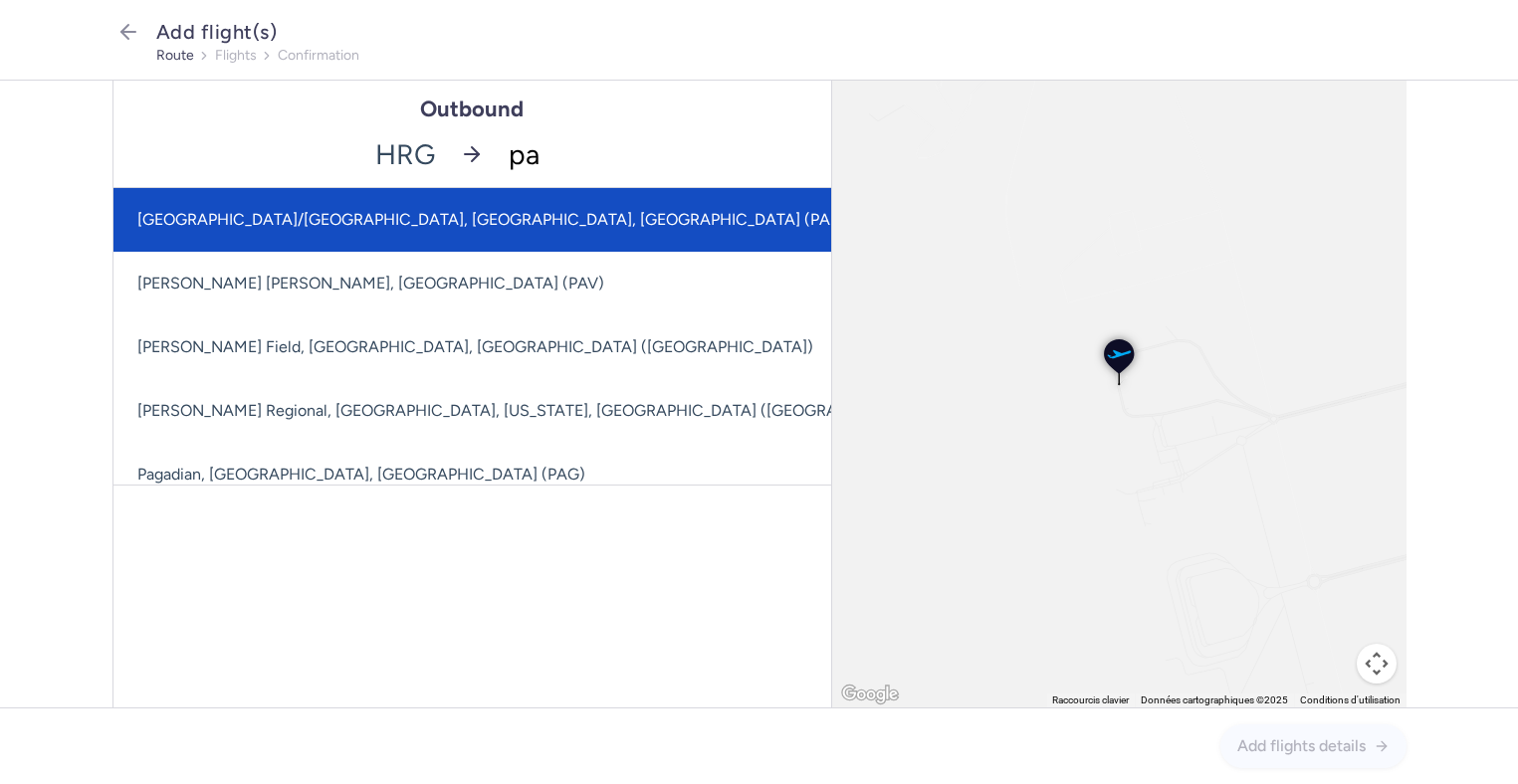 type on "par" 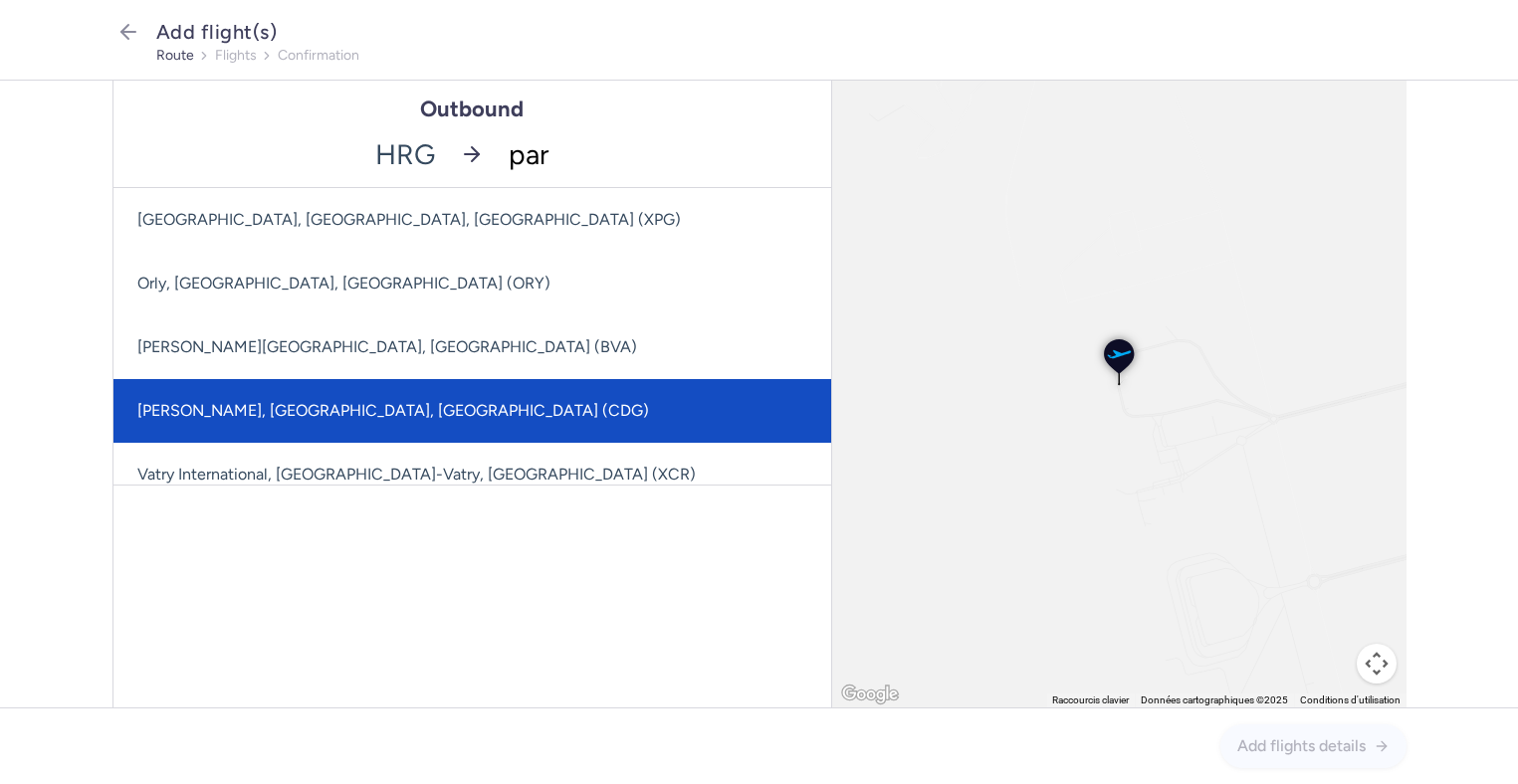 click on "[PERSON_NAME], [GEOGRAPHIC_DATA], [GEOGRAPHIC_DATA] (CDG)" 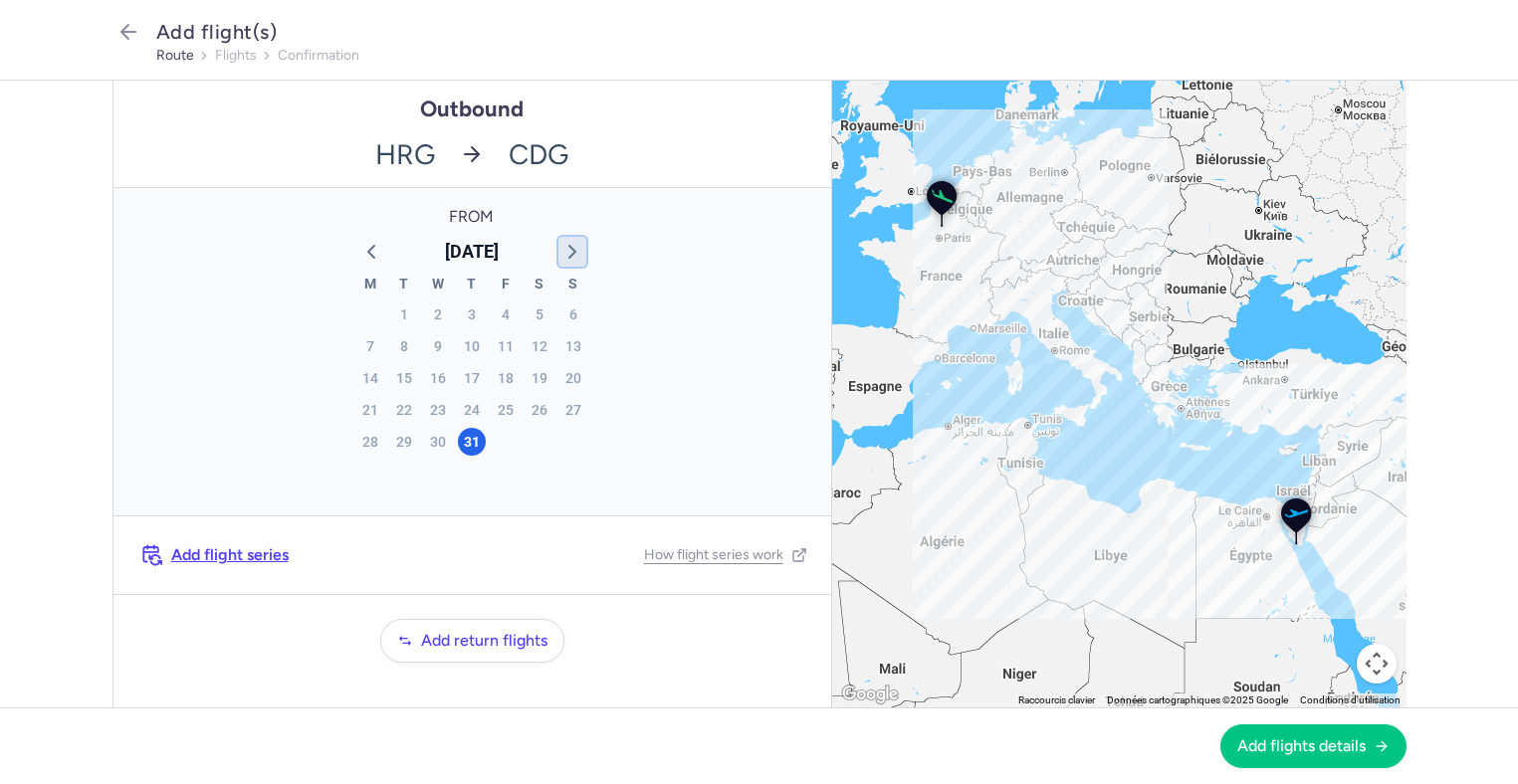 click 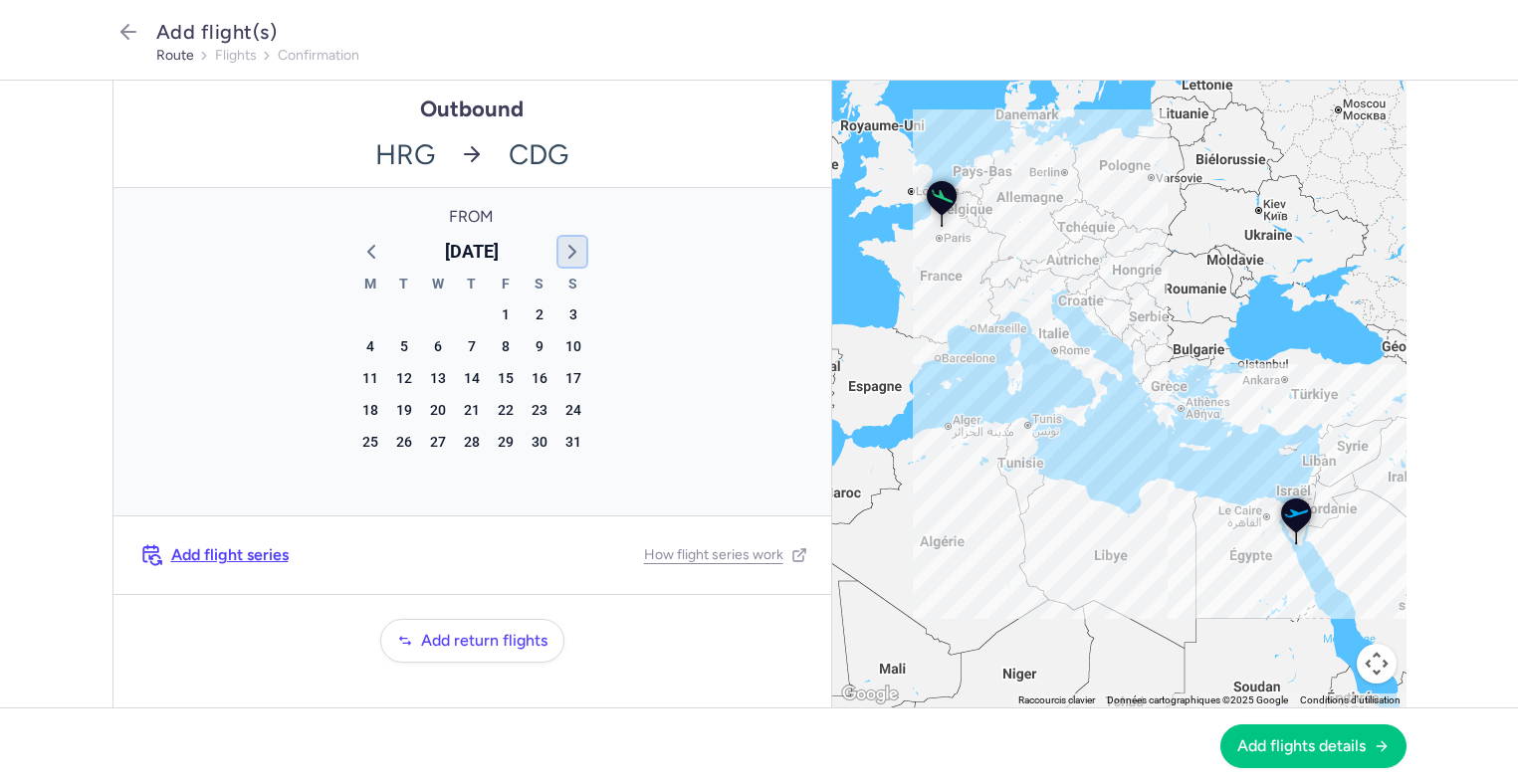click 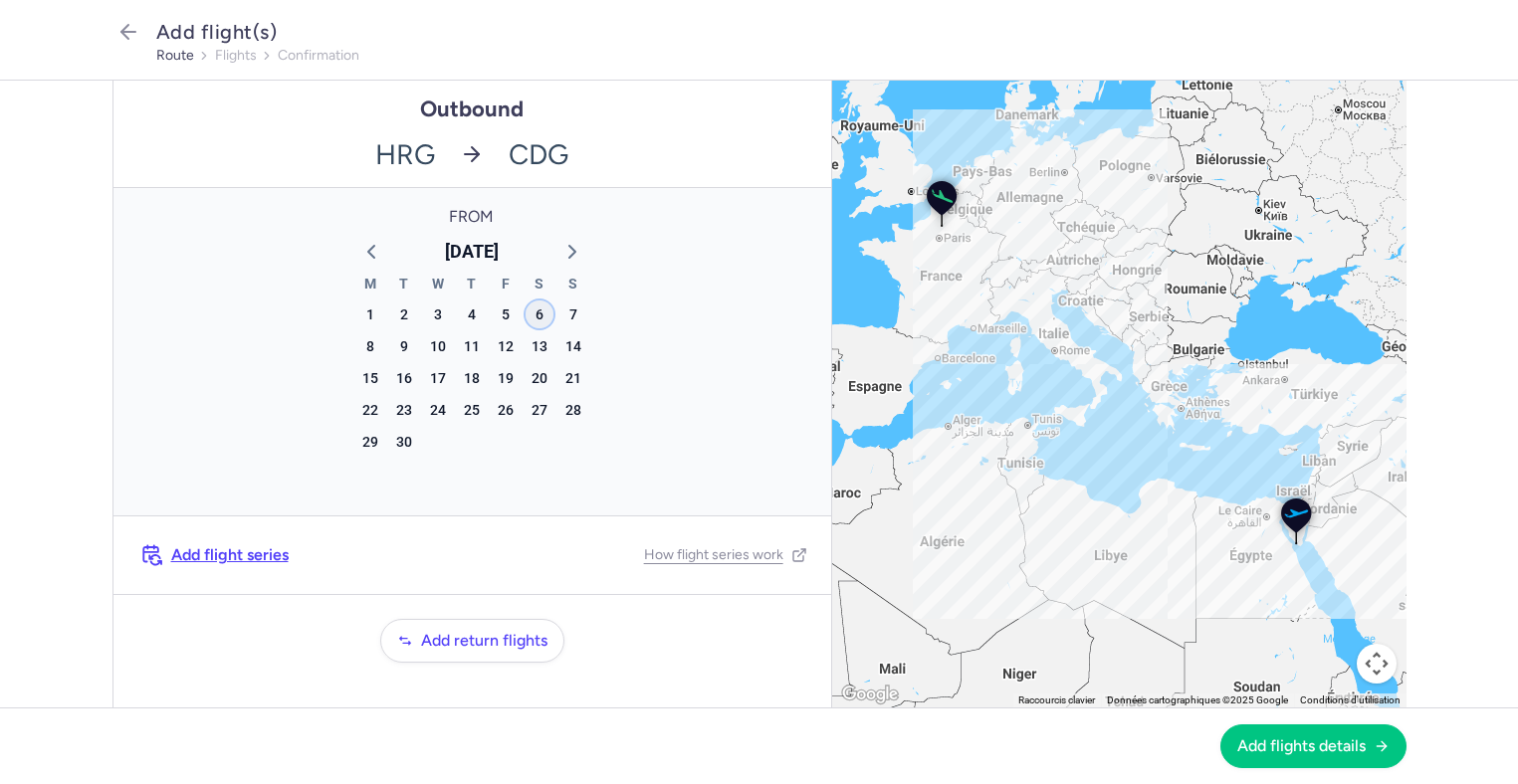 click on "6" 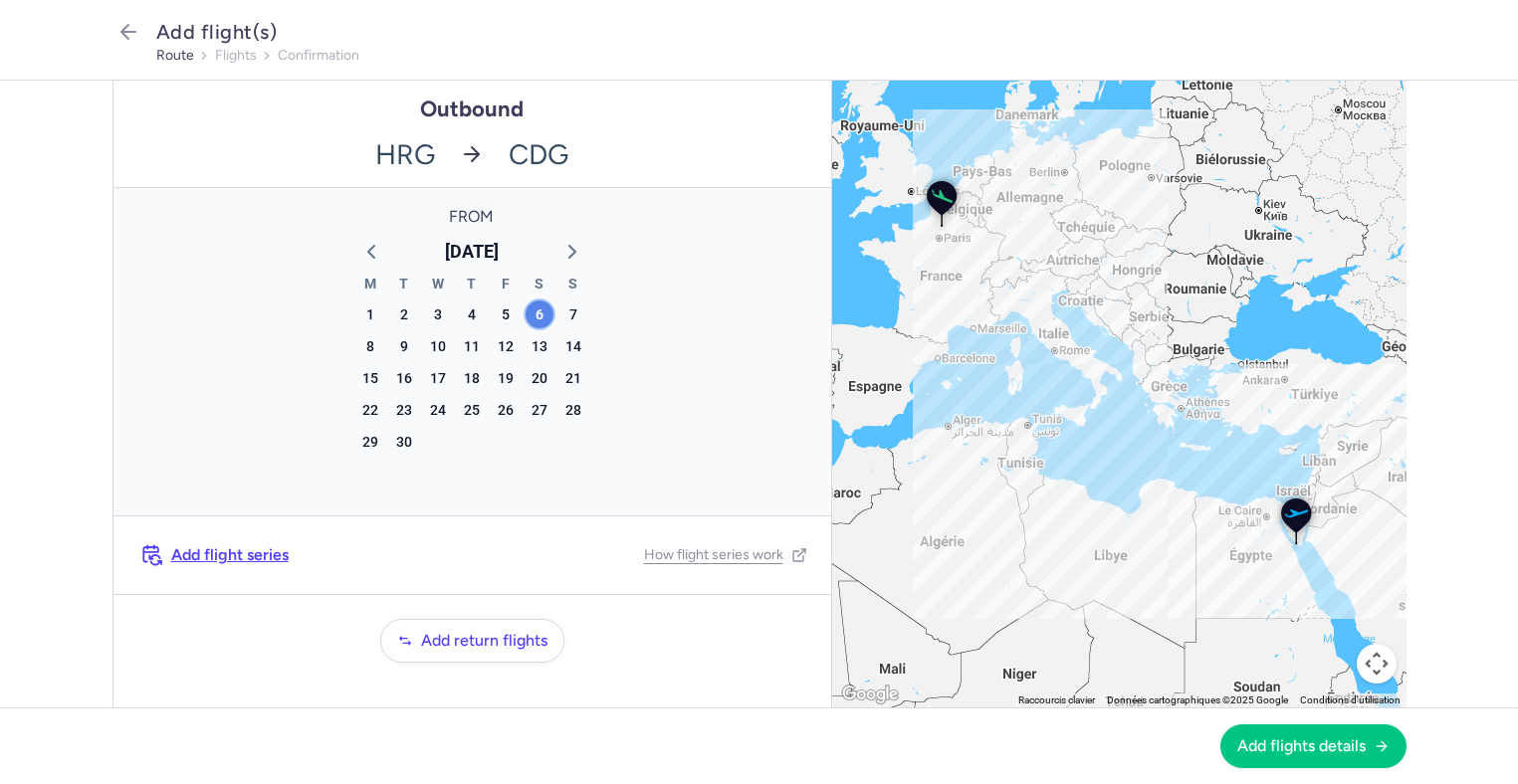 click on "6" 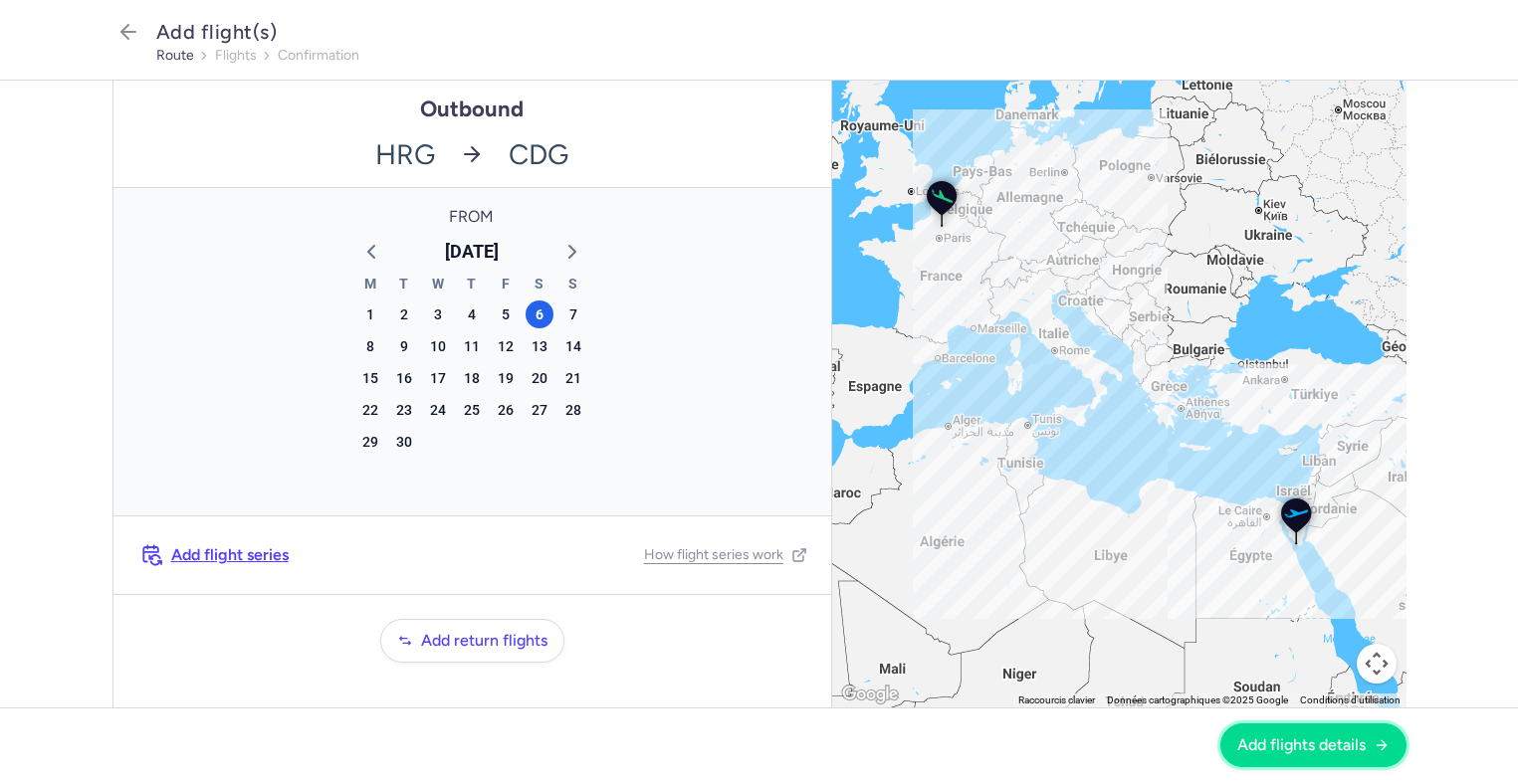 click on "Add flights details" at bounding box center (1301, 745) 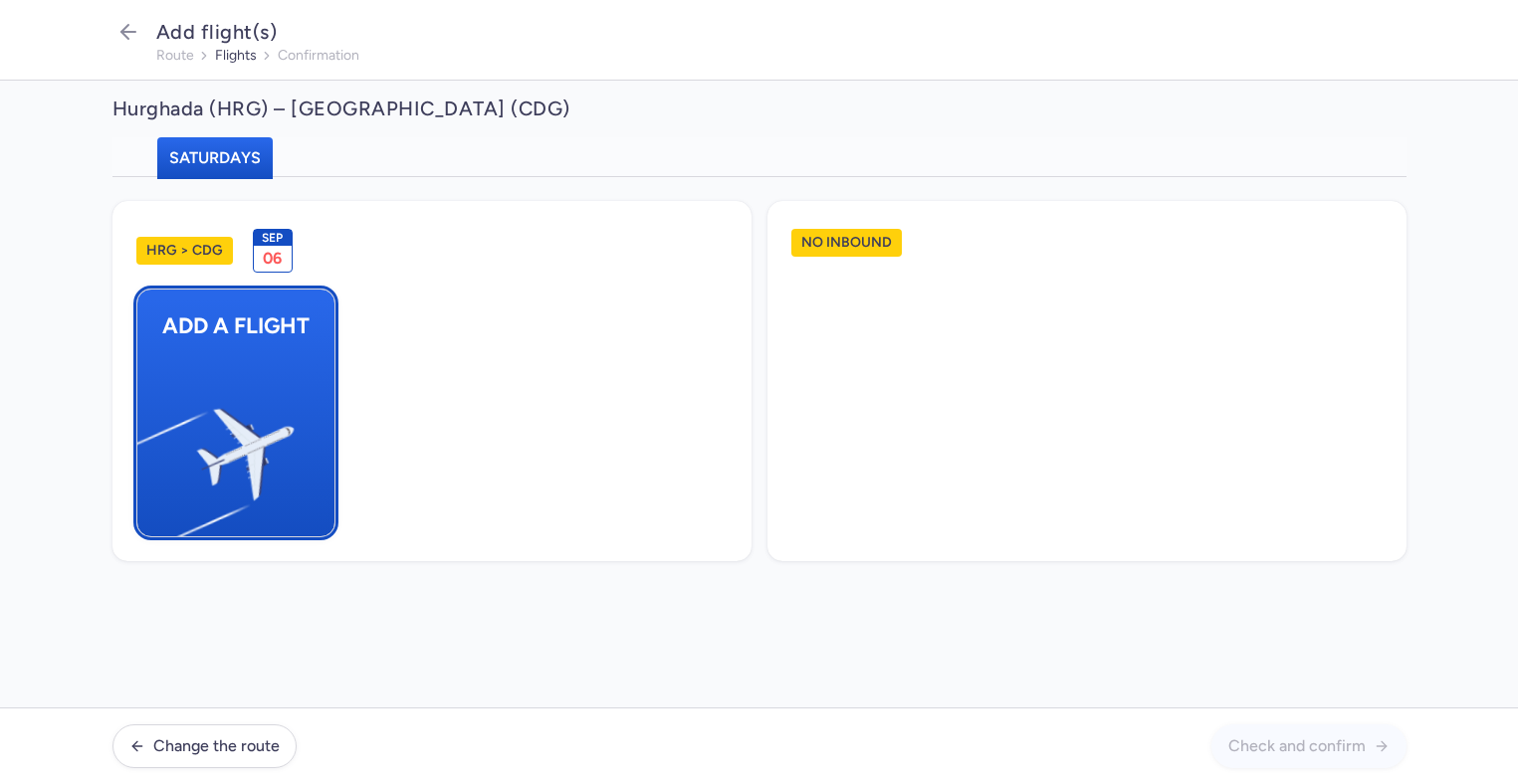 click at bounding box center (146, 446) 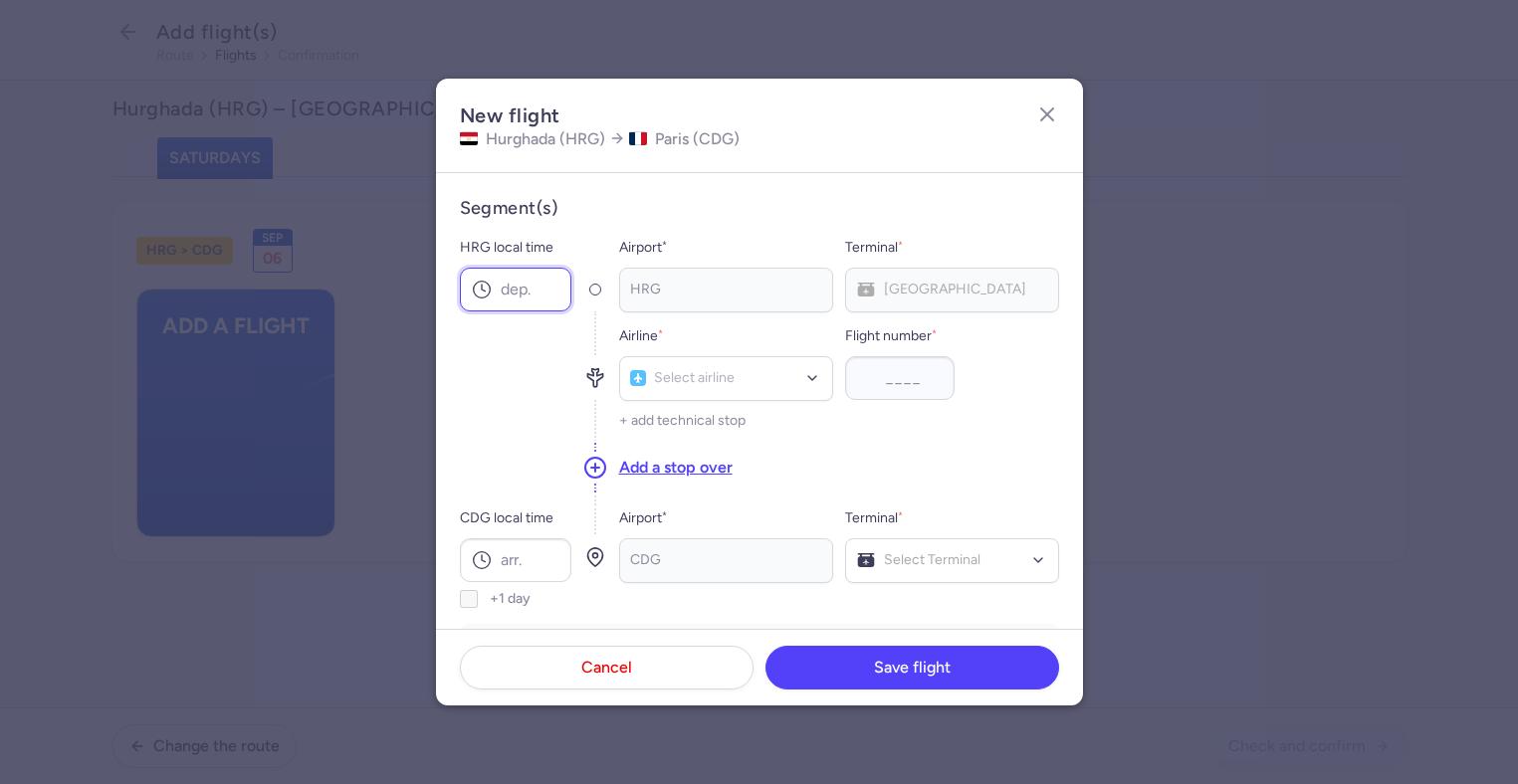 click on "HRG local time" at bounding box center [516, 290] 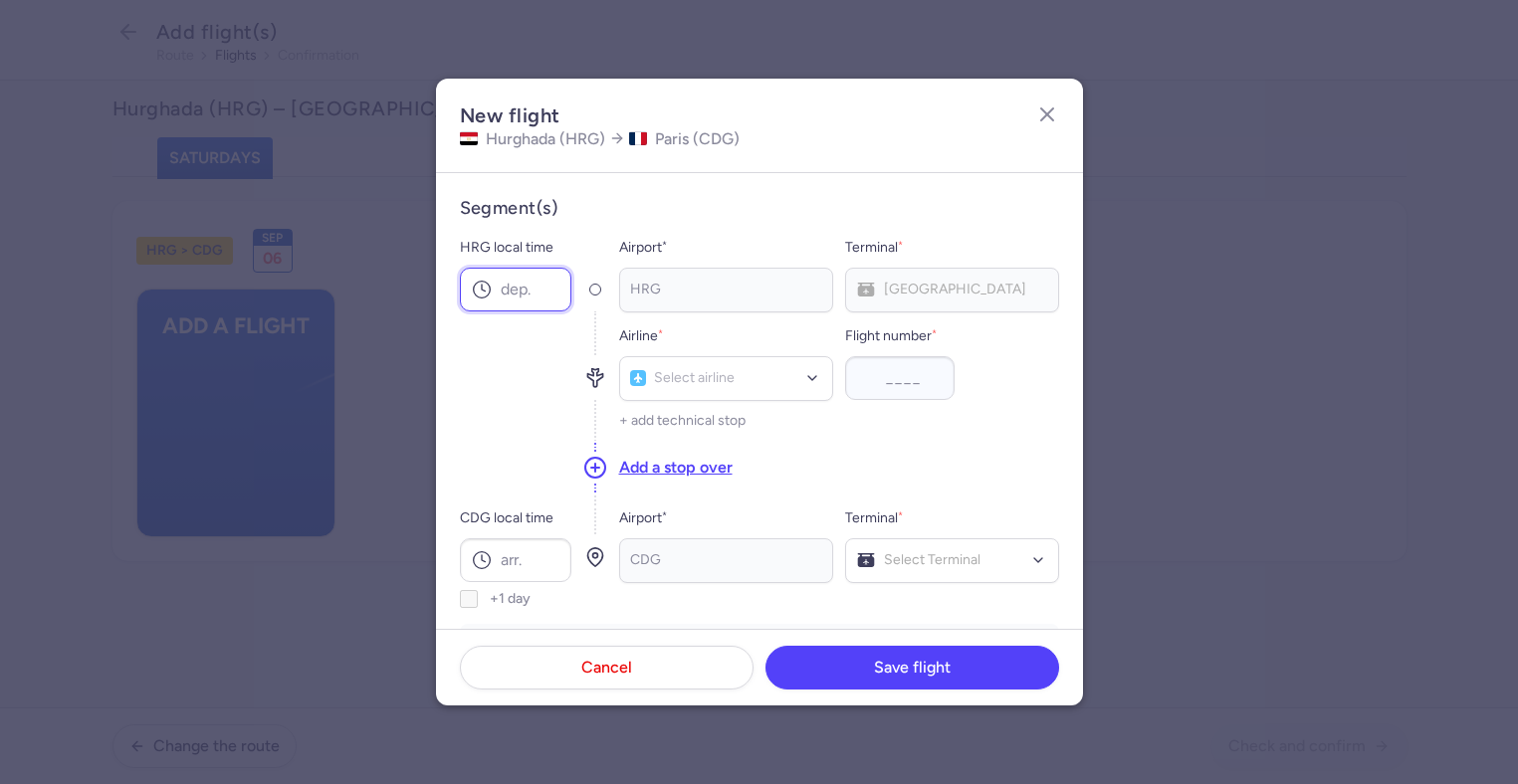 drag, startPoint x: 509, startPoint y: 294, endPoint x: 519, endPoint y: 297, distance: 10.440307 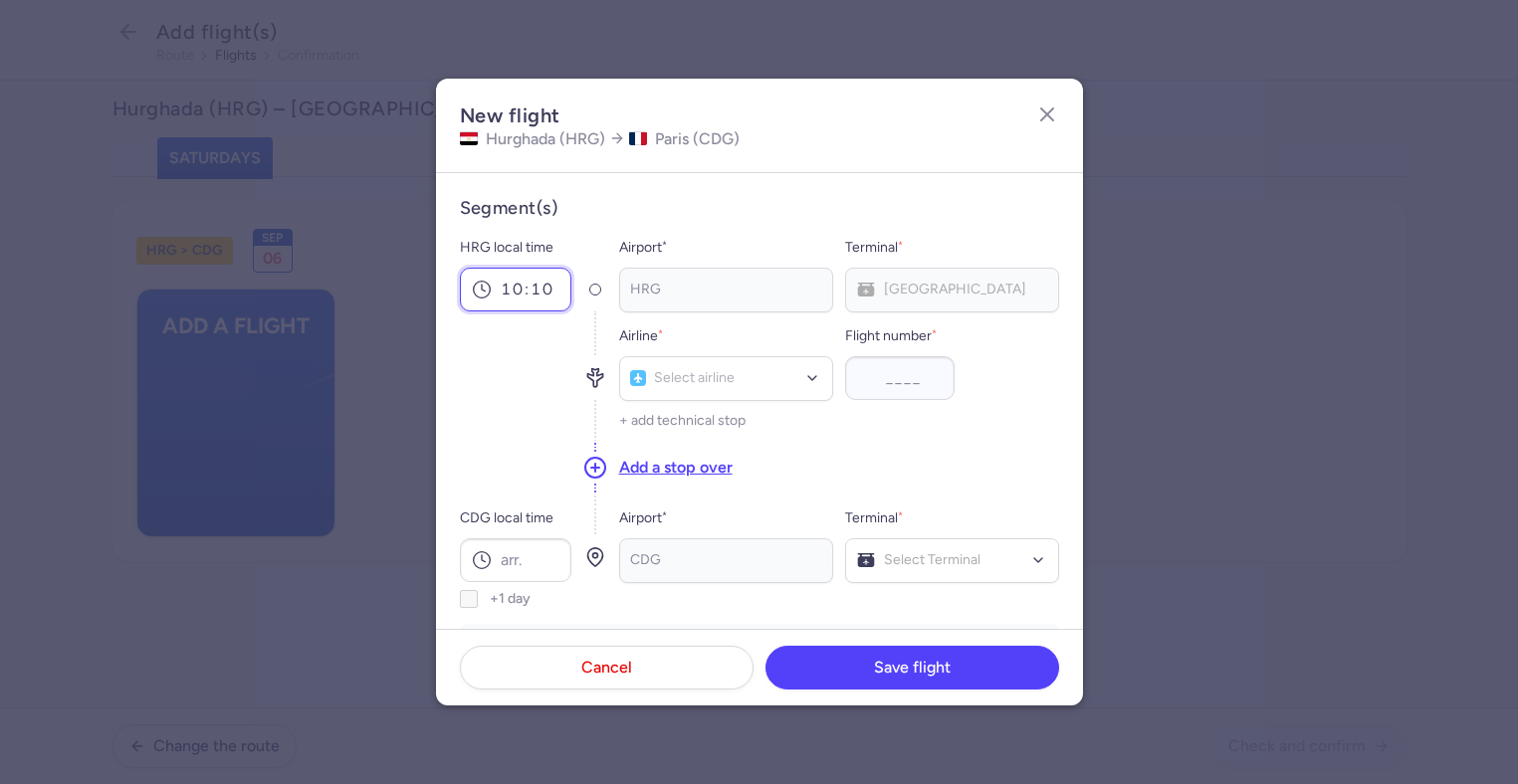 type on "10:10" 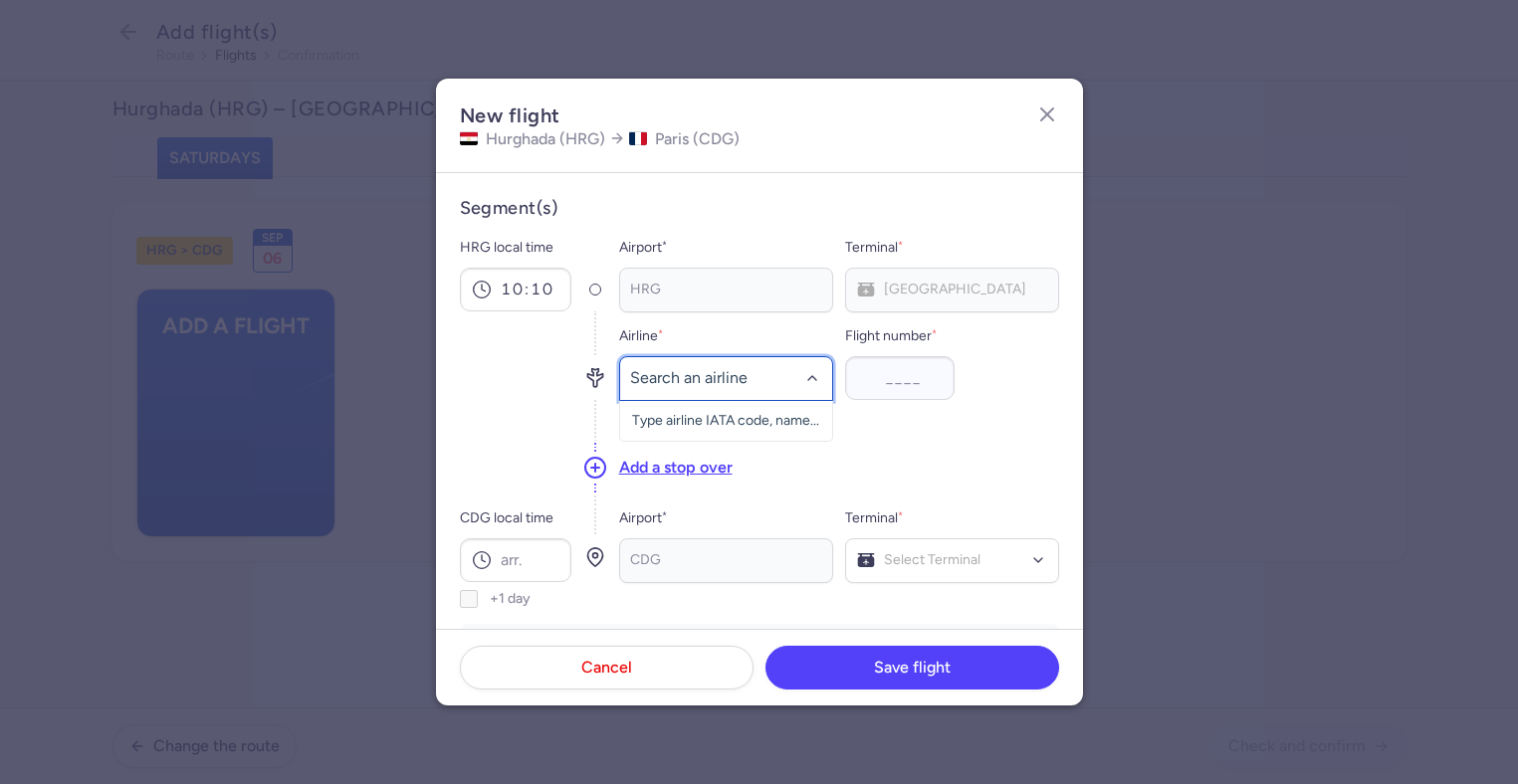 drag, startPoint x: 670, startPoint y: 386, endPoint x: 689, endPoint y: 388, distance: 19.104973 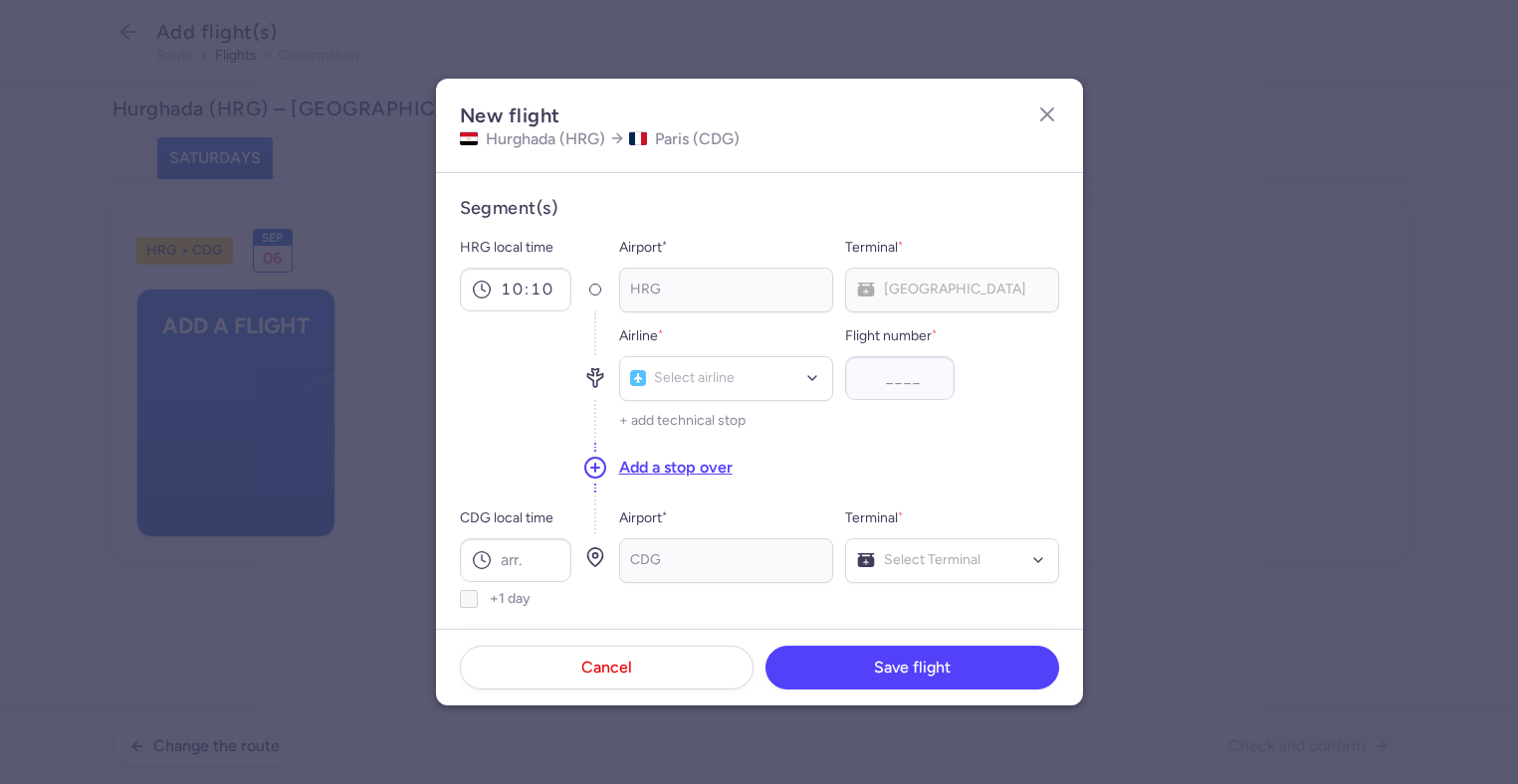 drag, startPoint x: 826, startPoint y: 489, endPoint x: 824, endPoint y: 499, distance: 10.19804 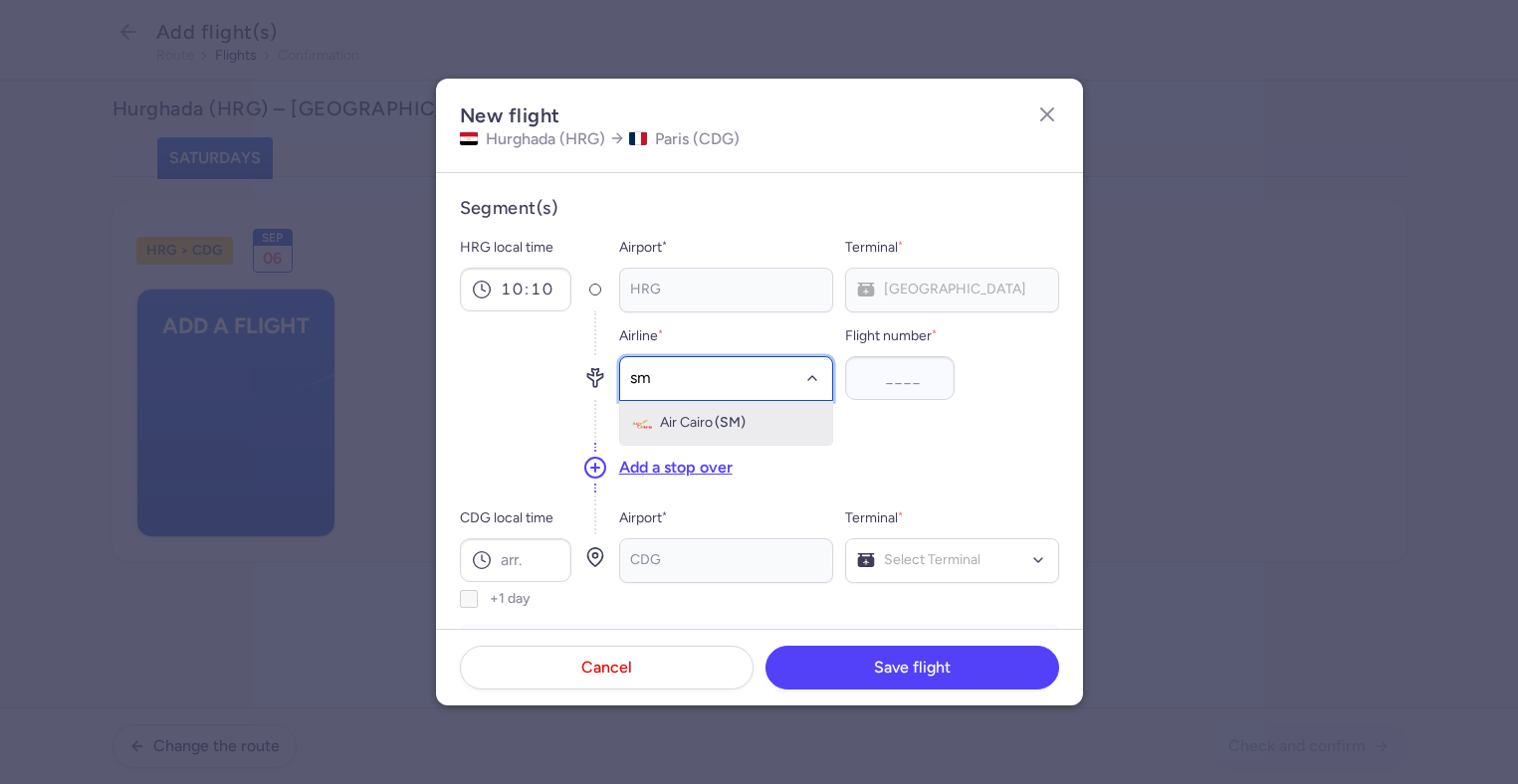 type on "sm a" 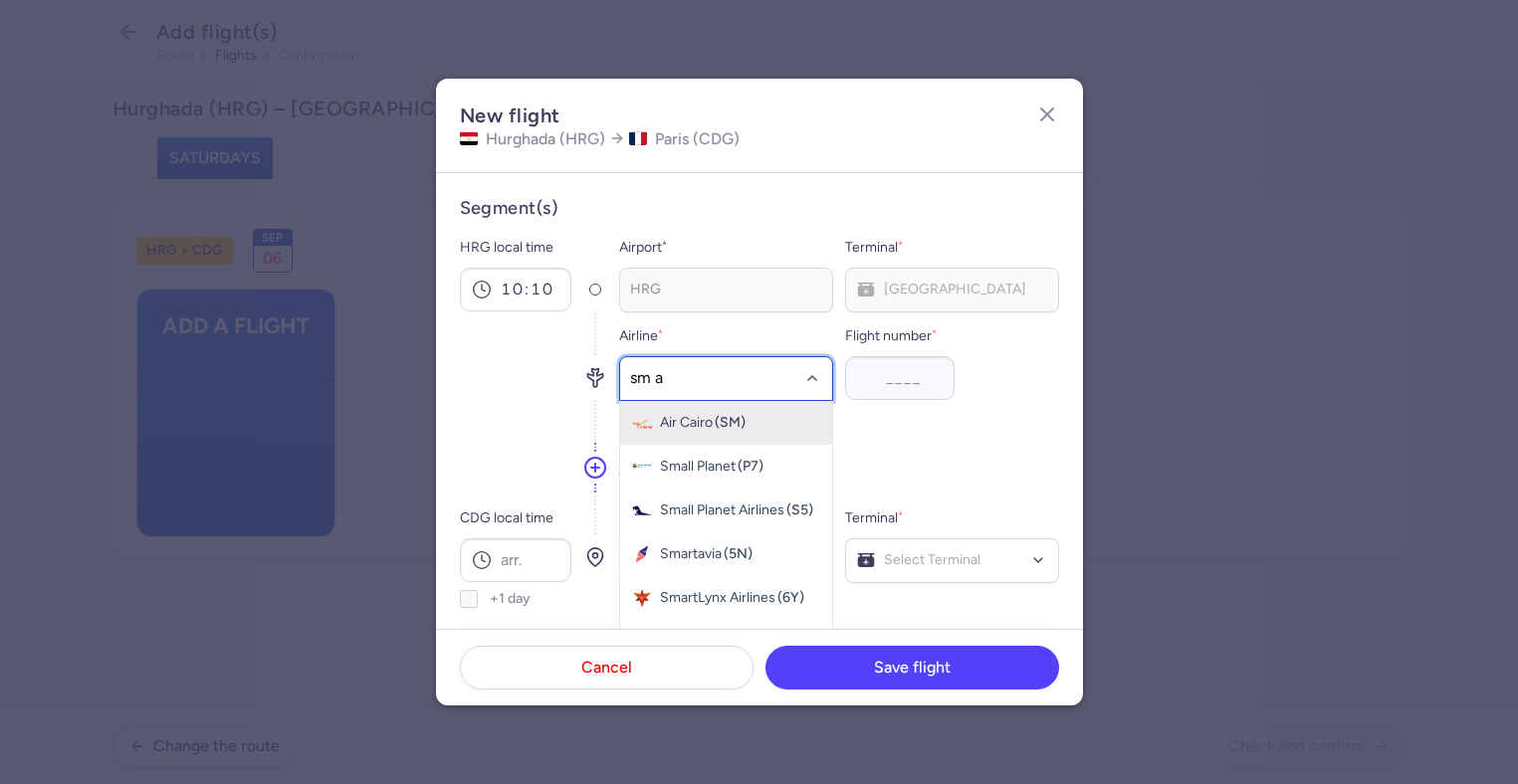 click on "Air Cairo (SM)" at bounding box center (726, 423) 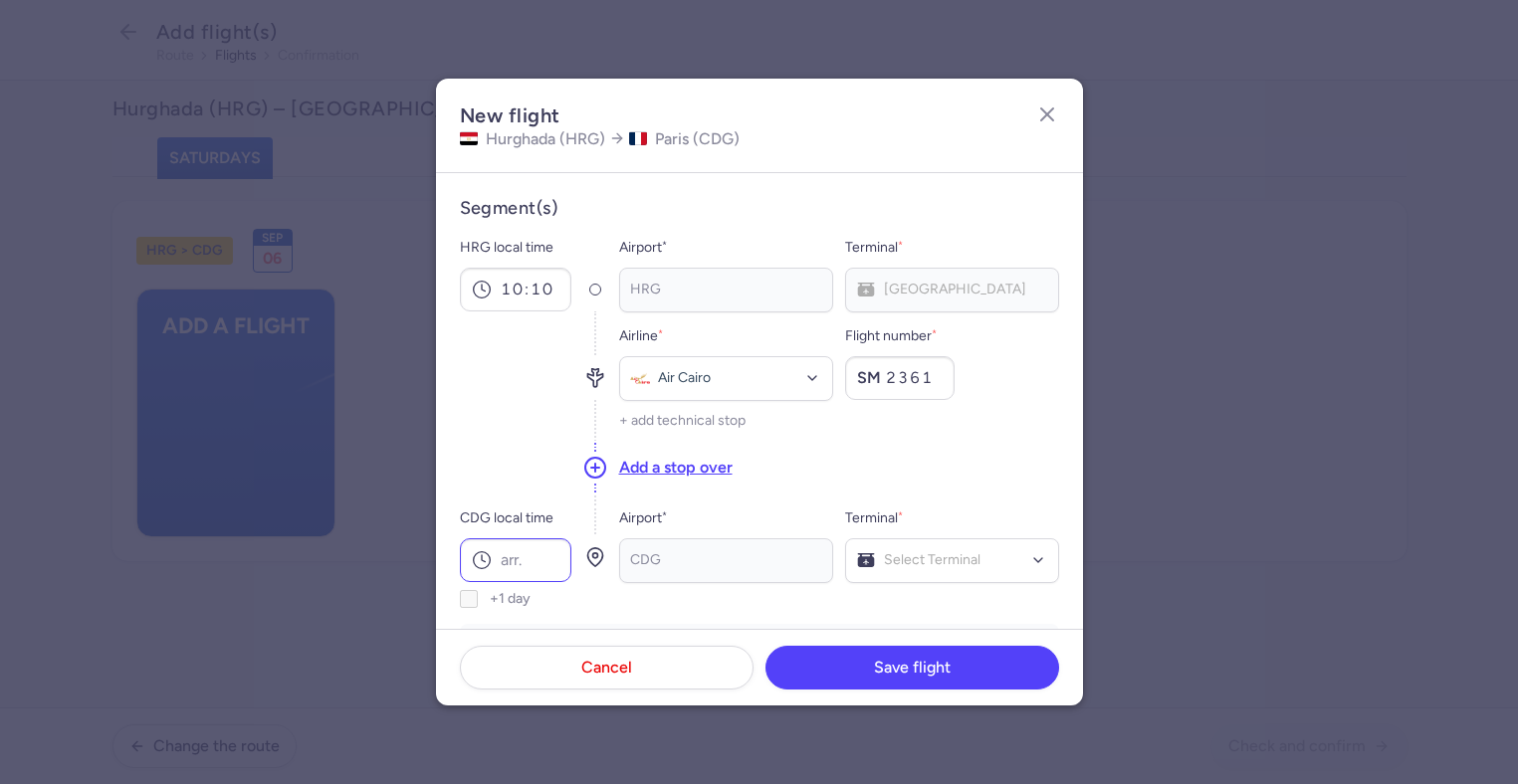type on "2361" 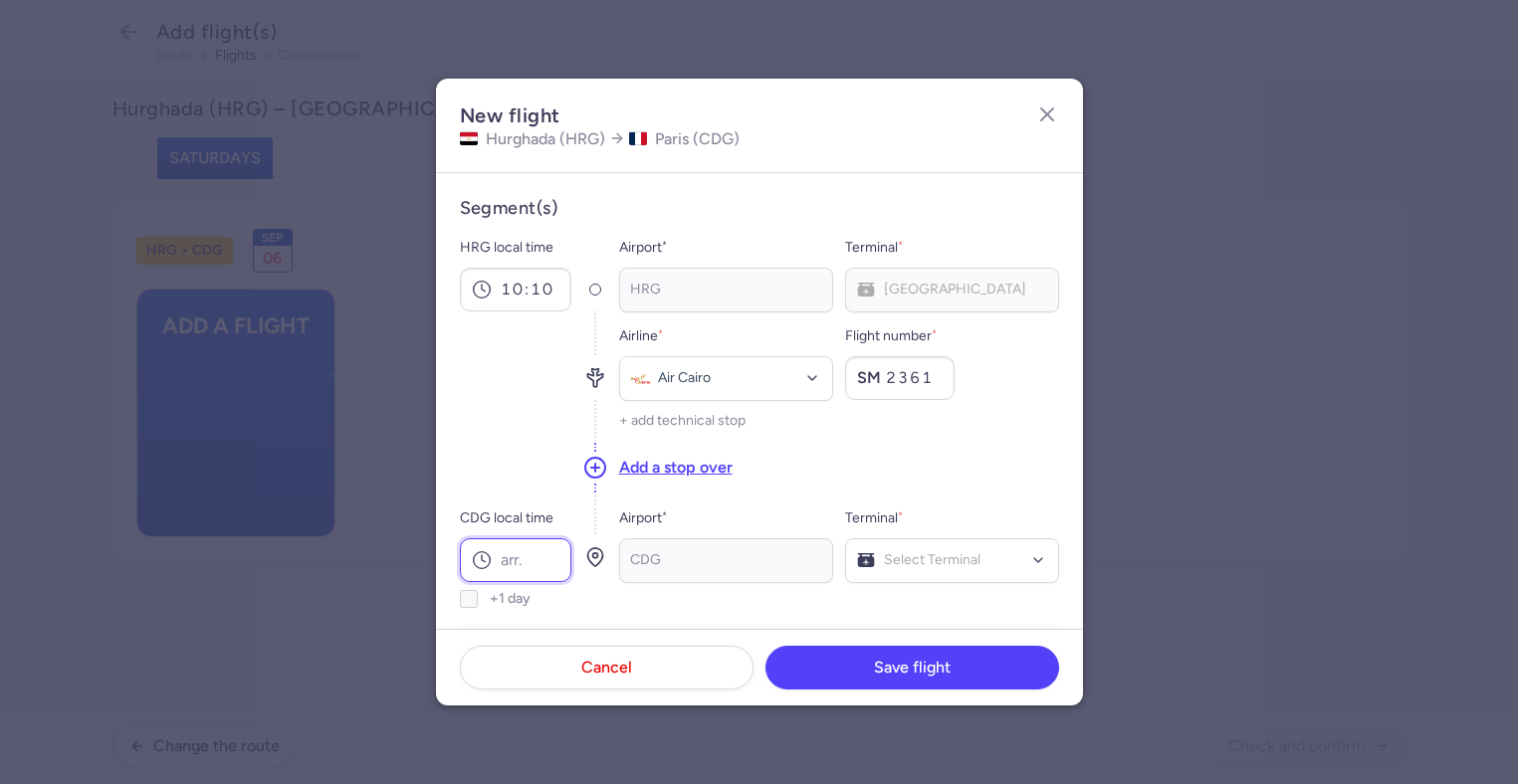 click on "CDG local time" at bounding box center [516, 560] 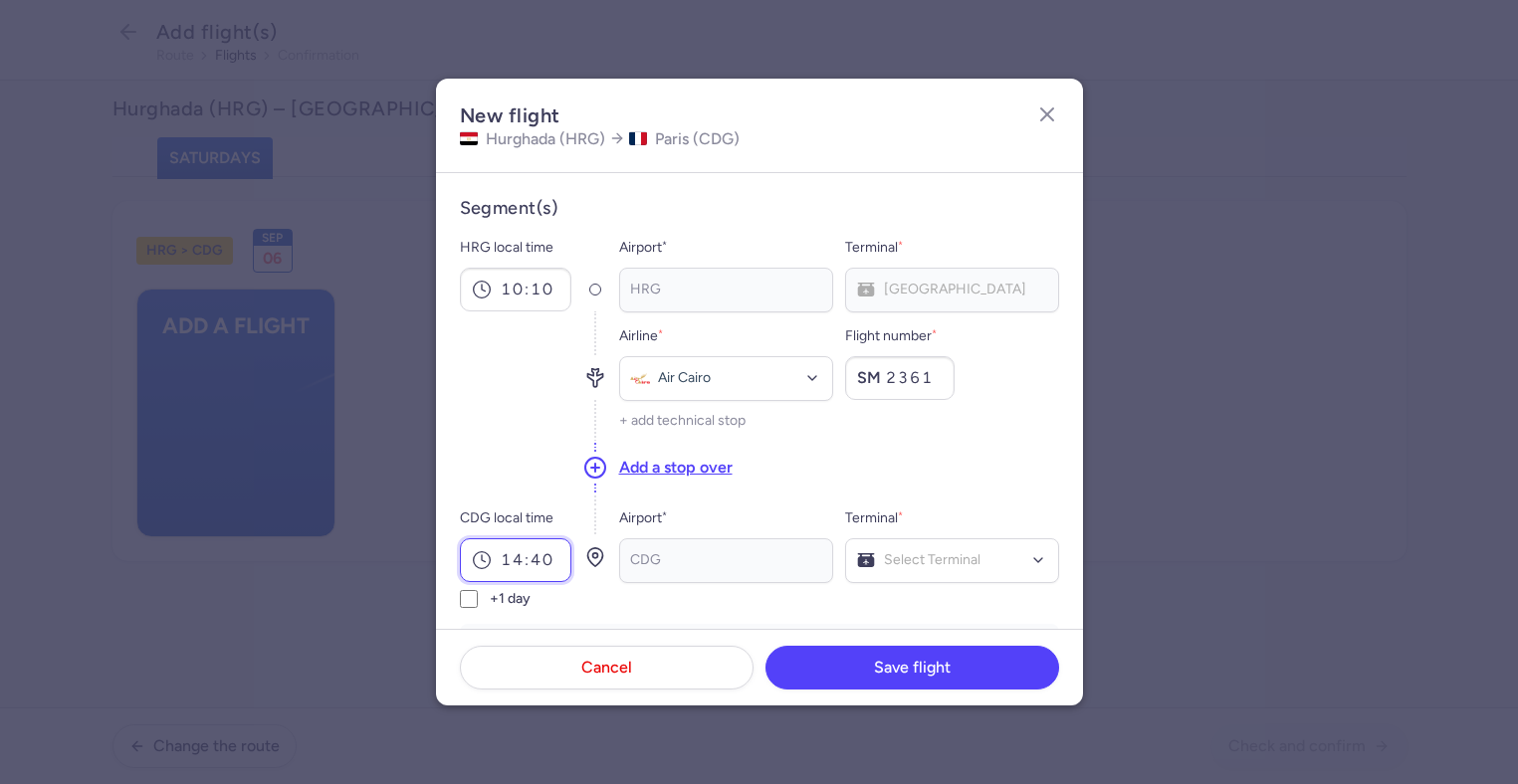 type on "14:40" 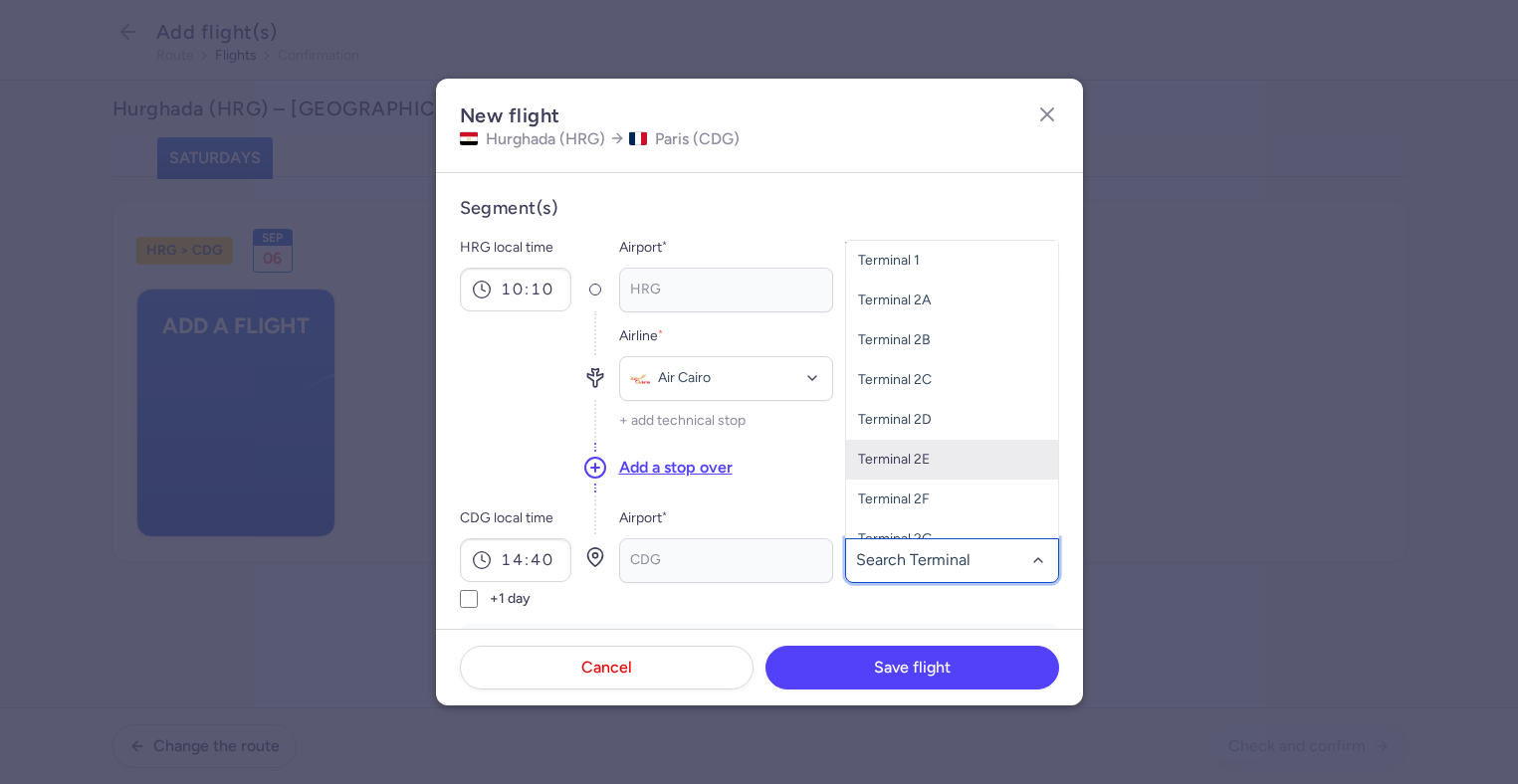 scroll, scrollTop: 61, scrollLeft: 0, axis: vertical 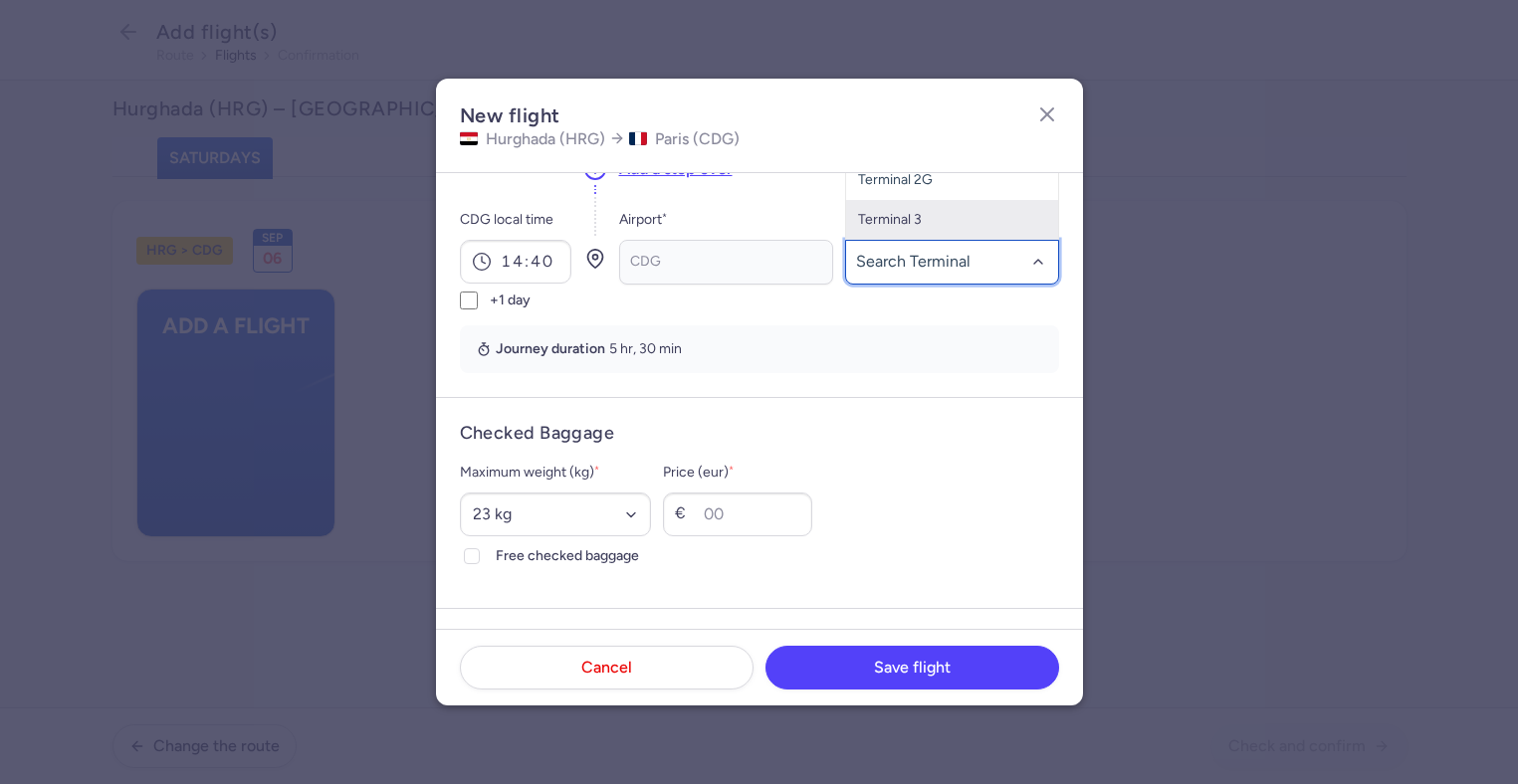 click on "Terminal 3" at bounding box center (952, 220) 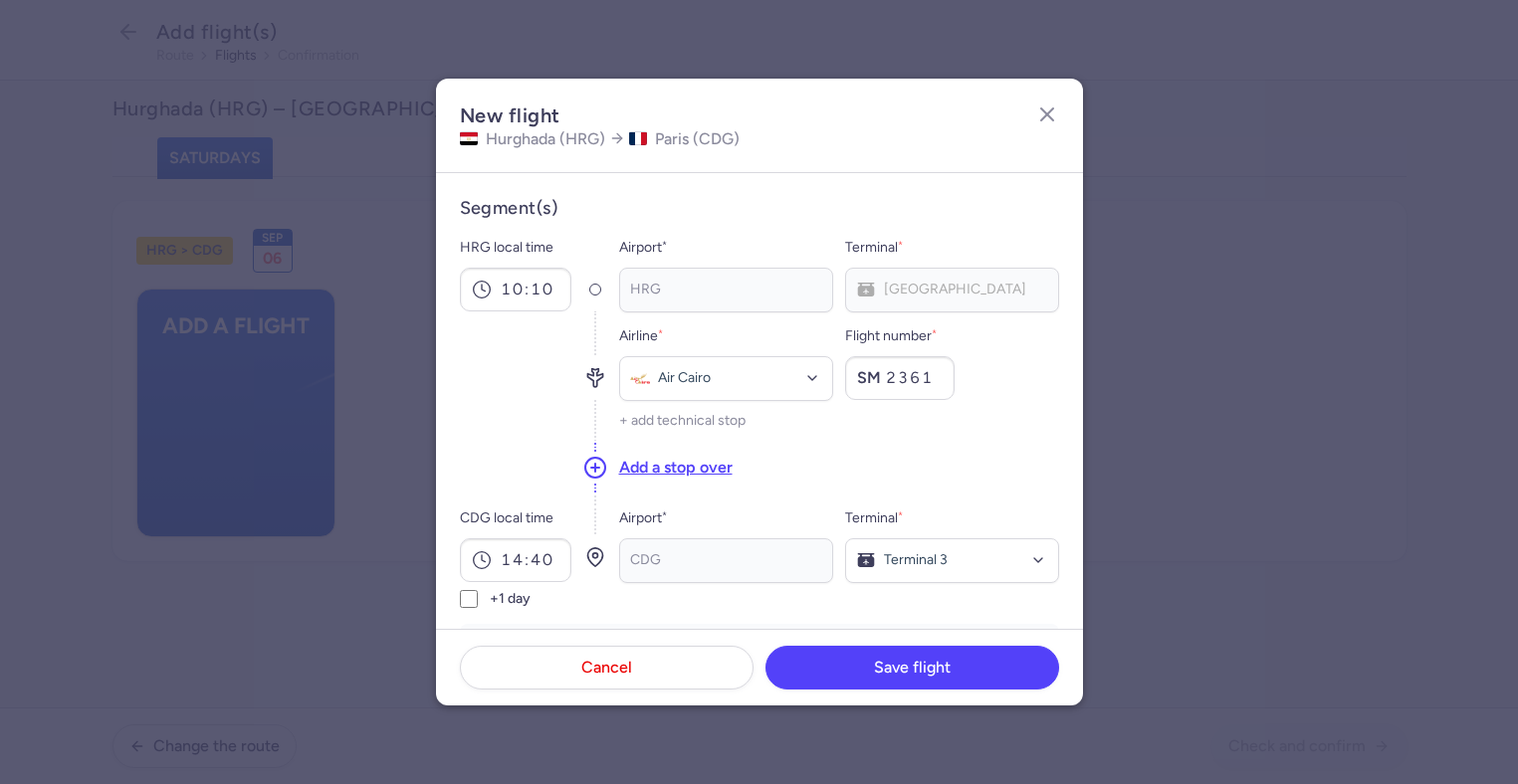 scroll, scrollTop: 298, scrollLeft: 0, axis: vertical 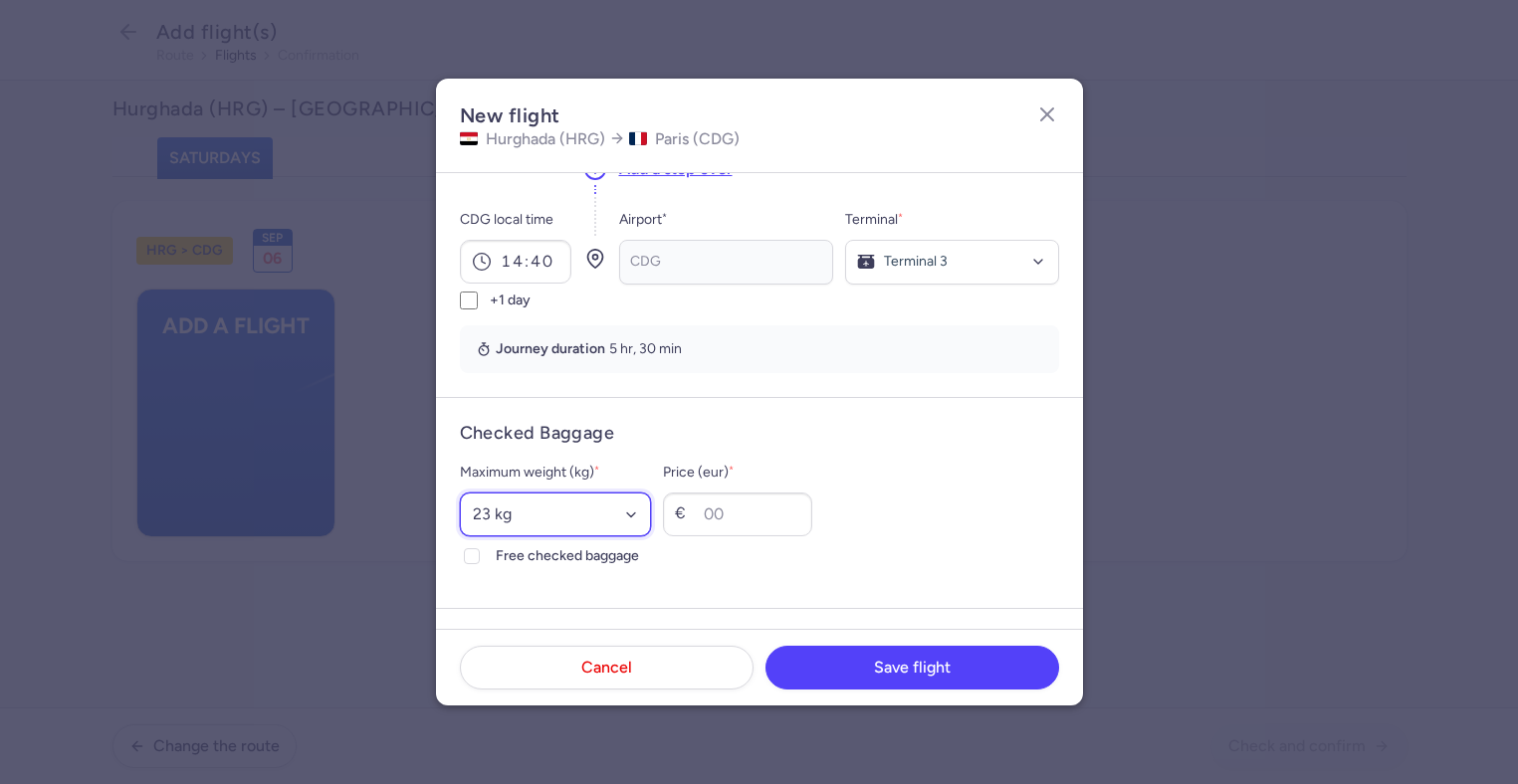 click on "Select an option 15 kg 16 kg 17 kg 18 kg 19 kg 20 kg 21 kg 22 kg 23 kg 24 kg 25 kg 26 kg 27 kg 28 kg 29 kg 30 kg 31 kg 32 kg 33 kg 34 kg 35 kg" at bounding box center [555, 514] 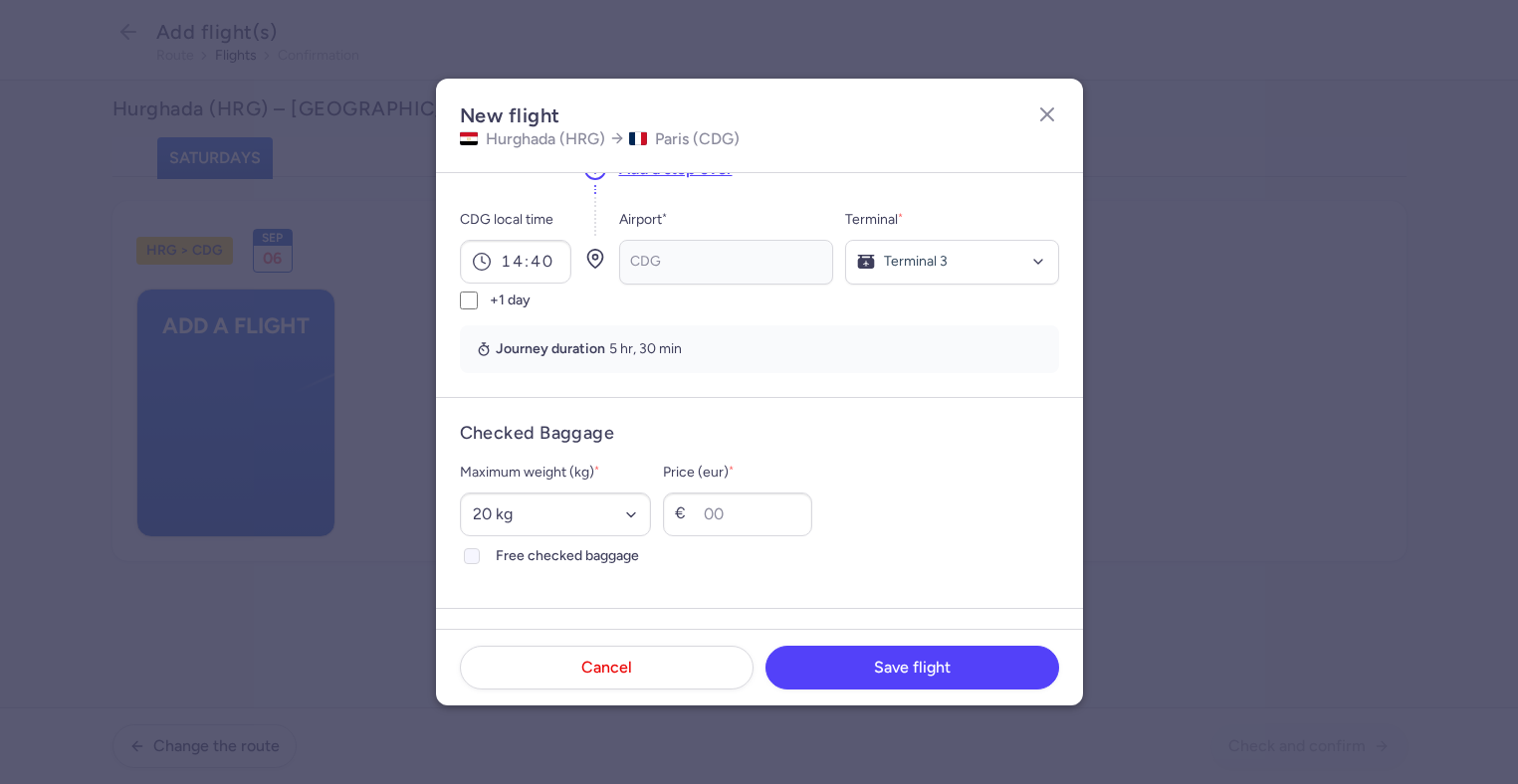 click 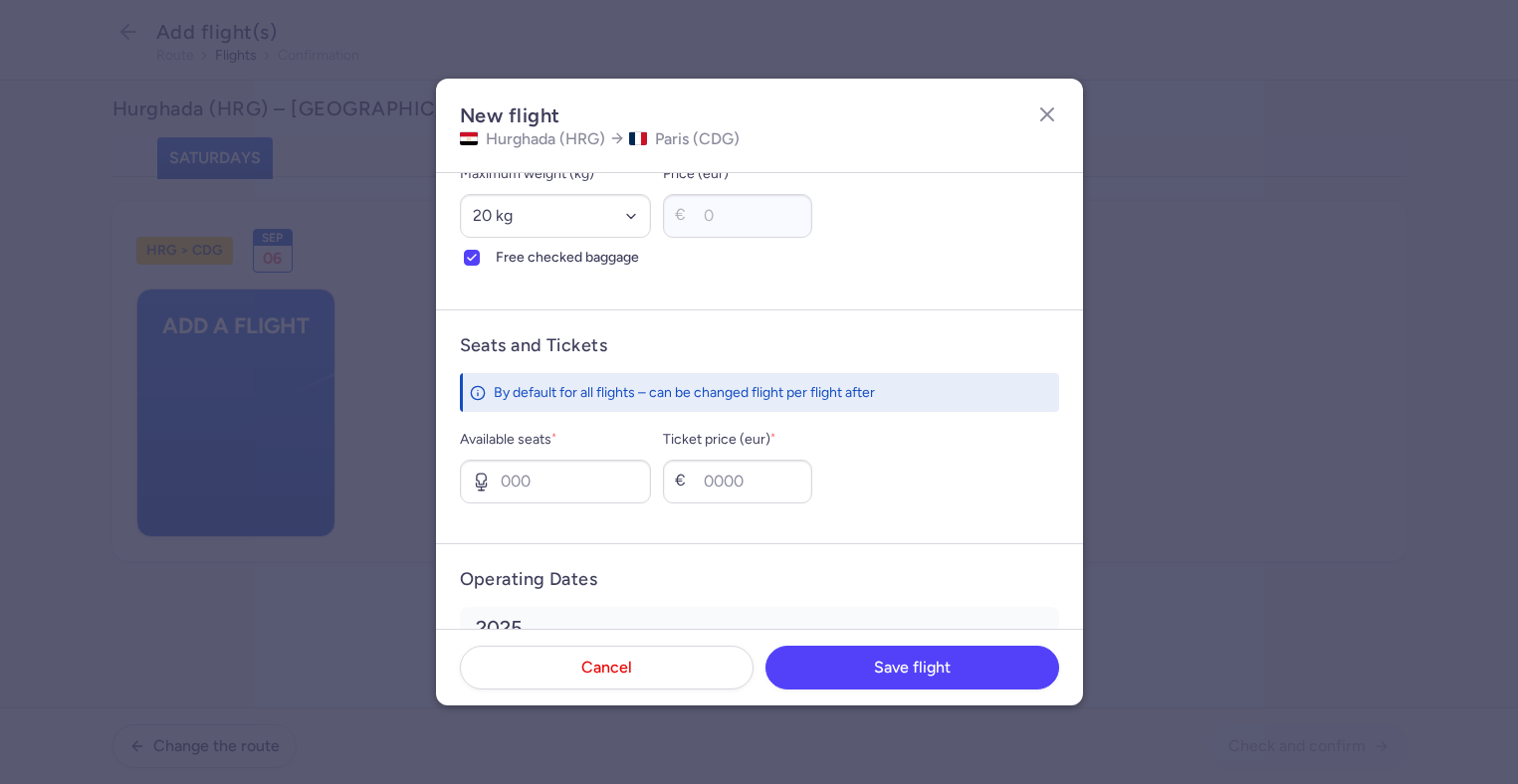 scroll, scrollTop: 696, scrollLeft: 0, axis: vertical 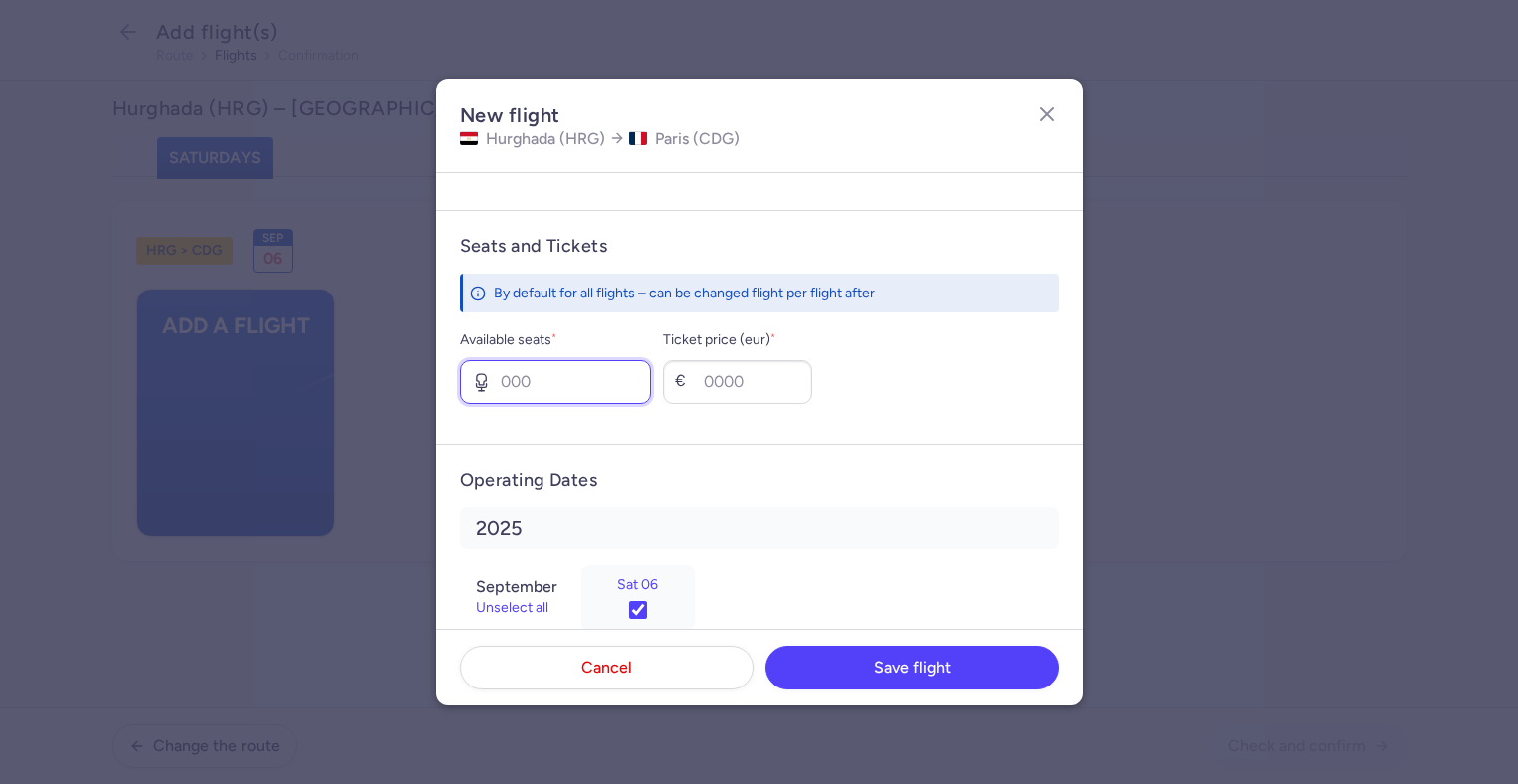 click on "Available seats  *" at bounding box center (555, 382) 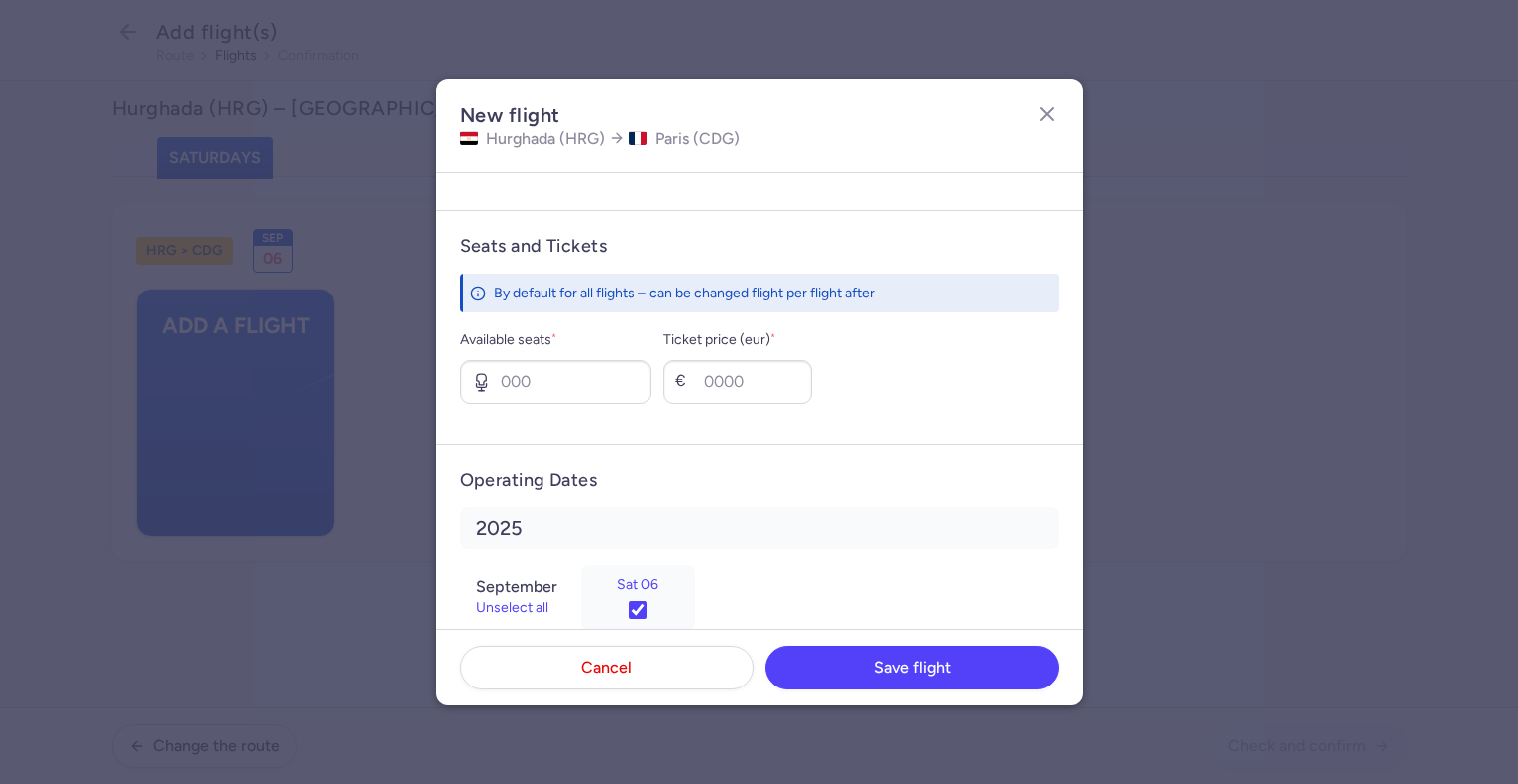 scroll, scrollTop: 738, scrollLeft: 0, axis: vertical 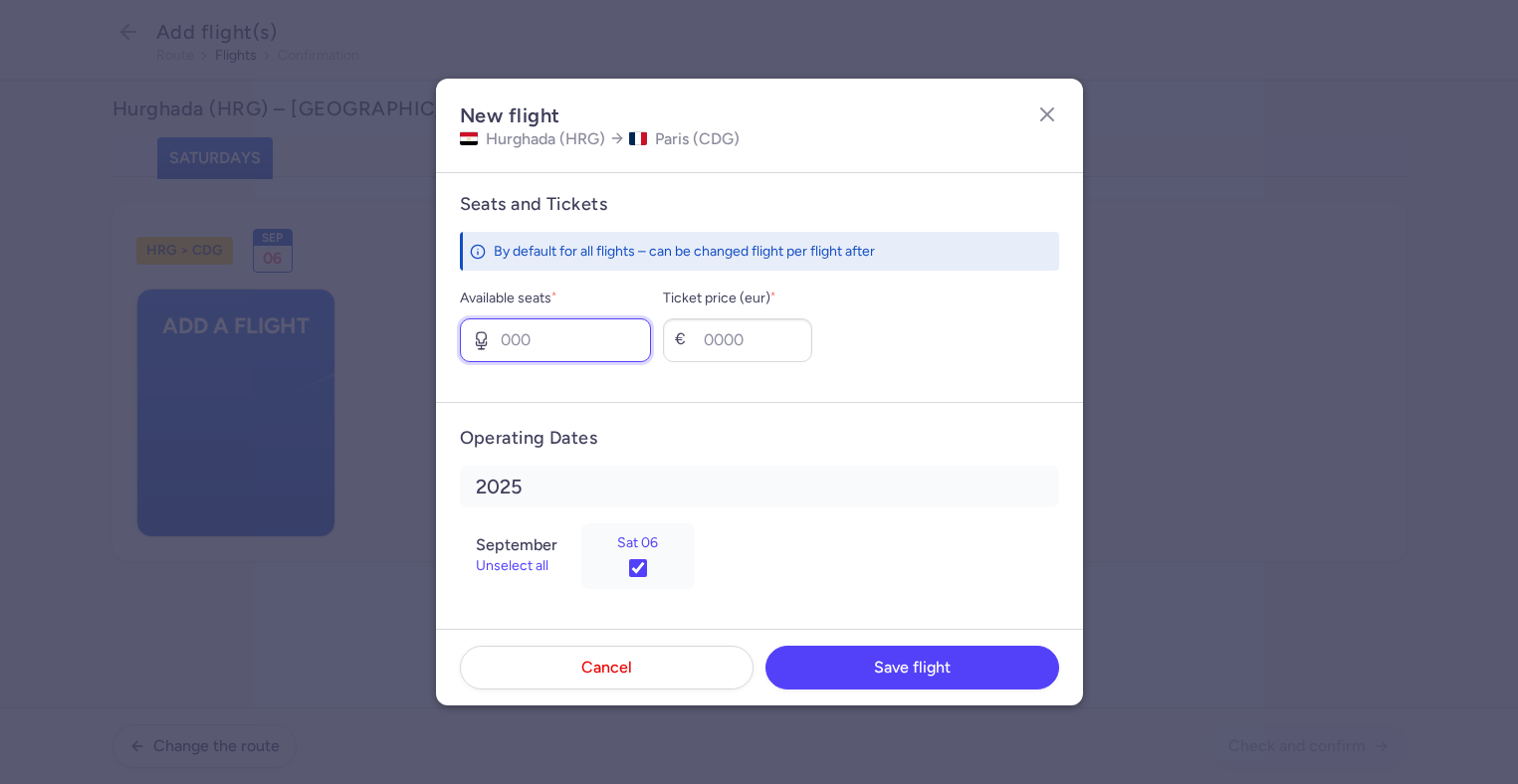 click on "Available seats  *" at bounding box center [555, 340] 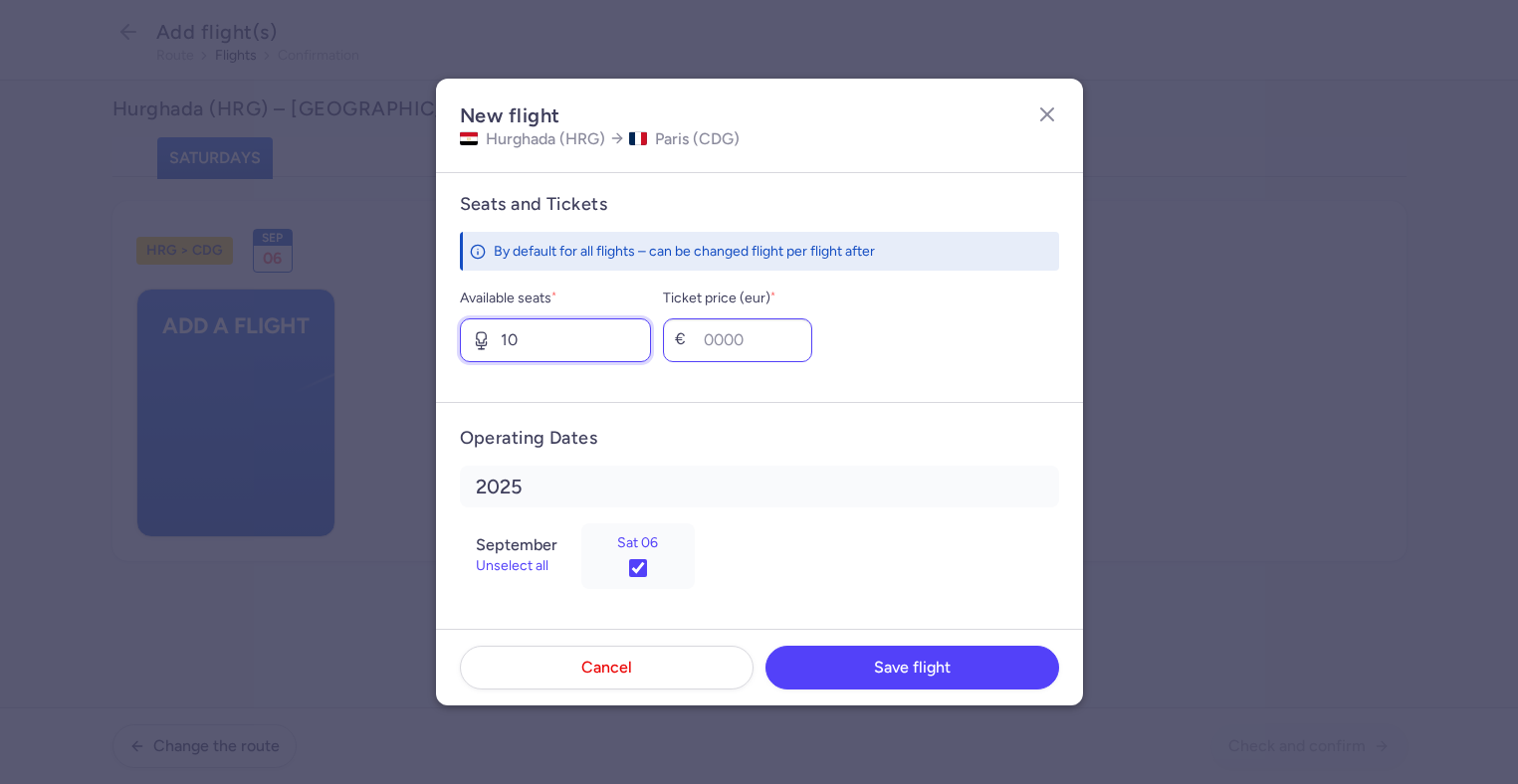 type on "10" 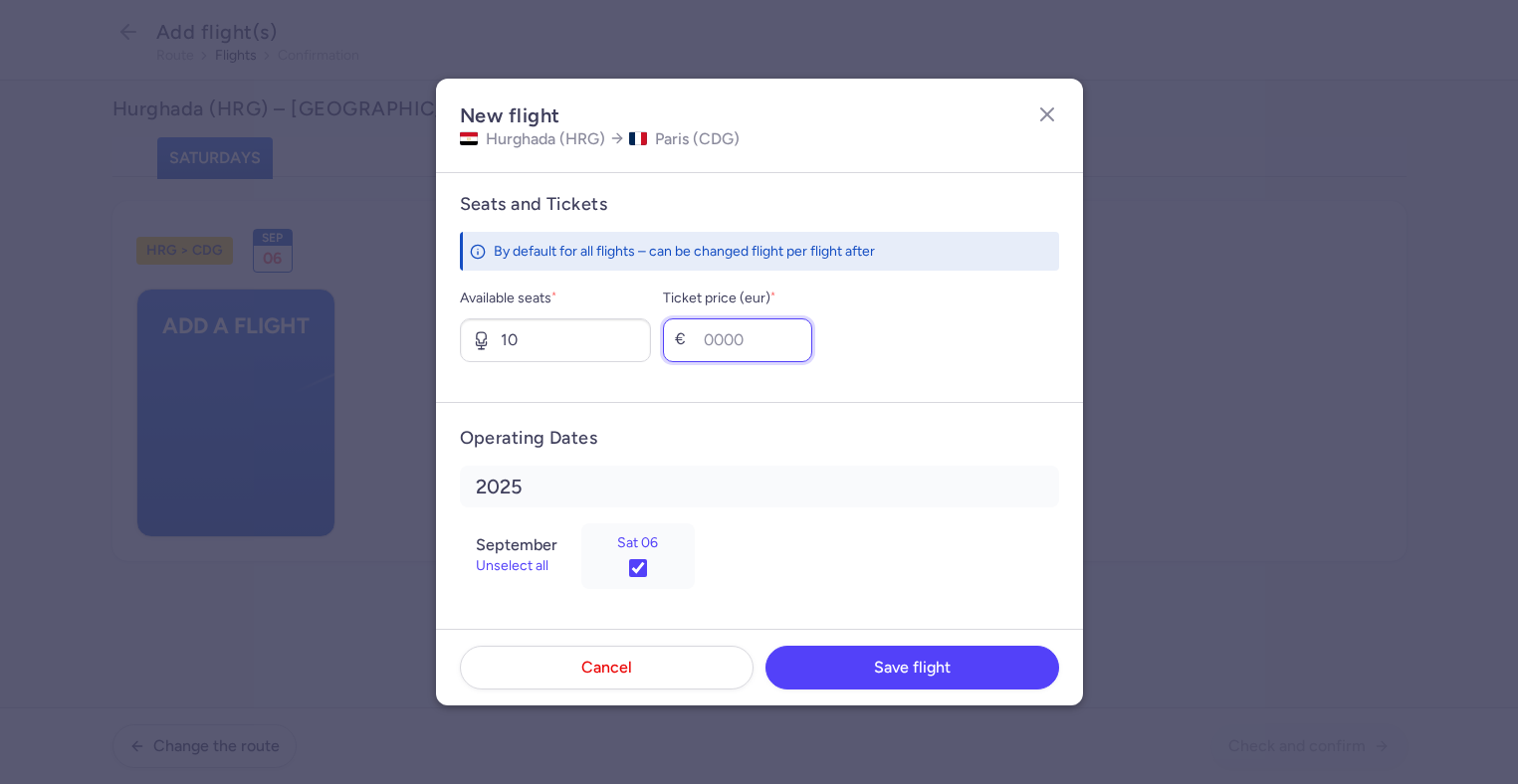 click on "Ticket price (eur)  *" at bounding box center [738, 340] 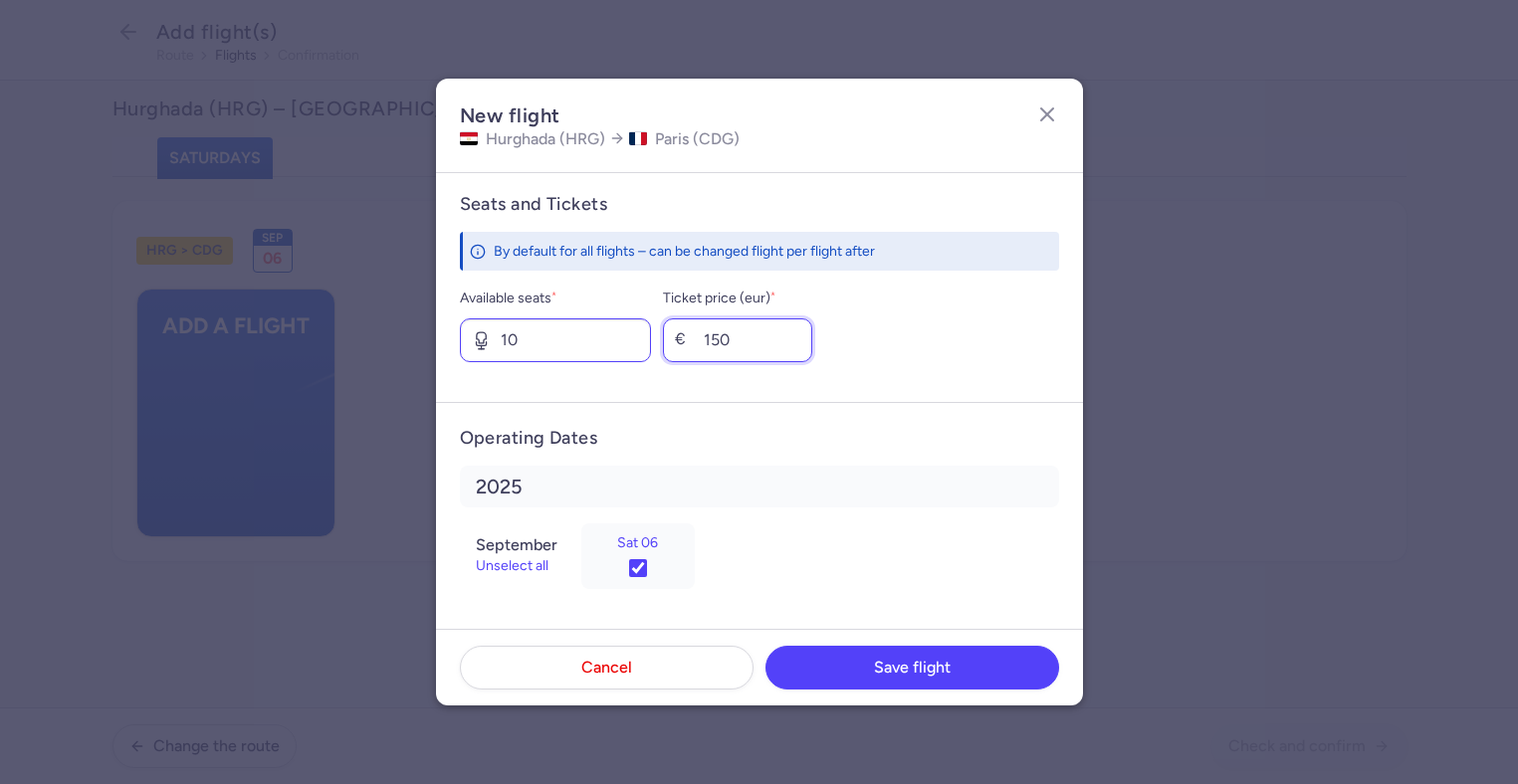 type on "150" 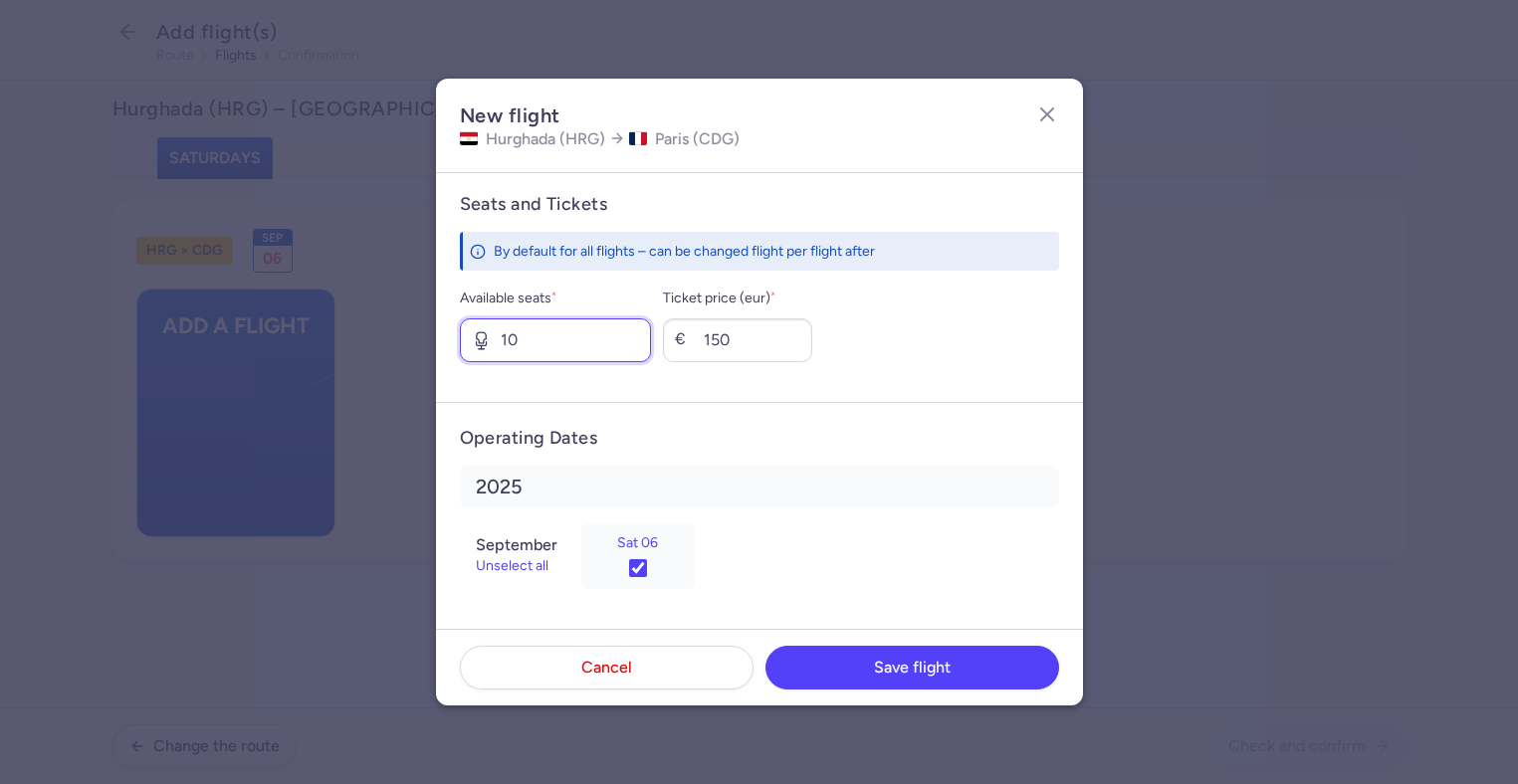 click on "10" at bounding box center (555, 340) 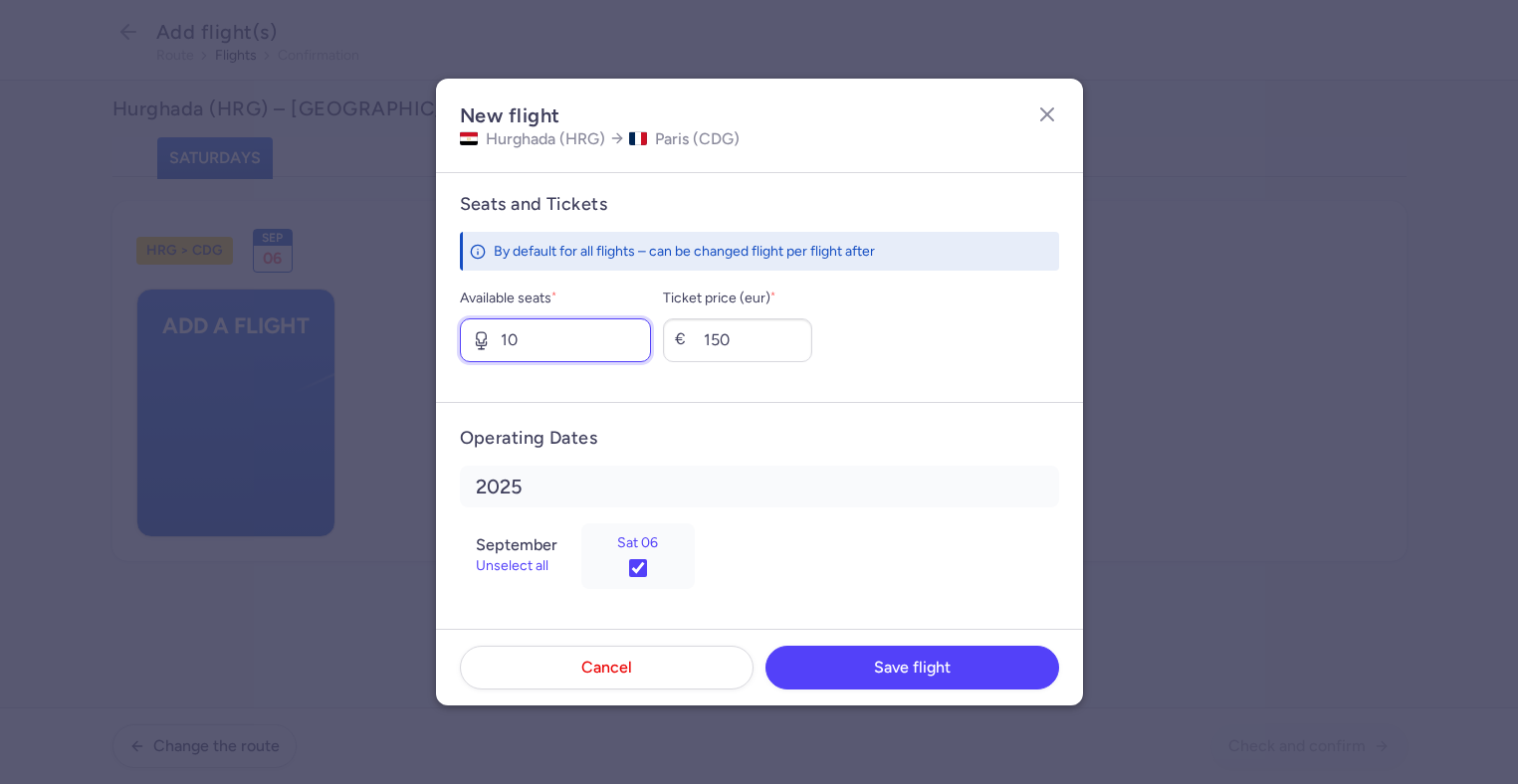 type on "1" 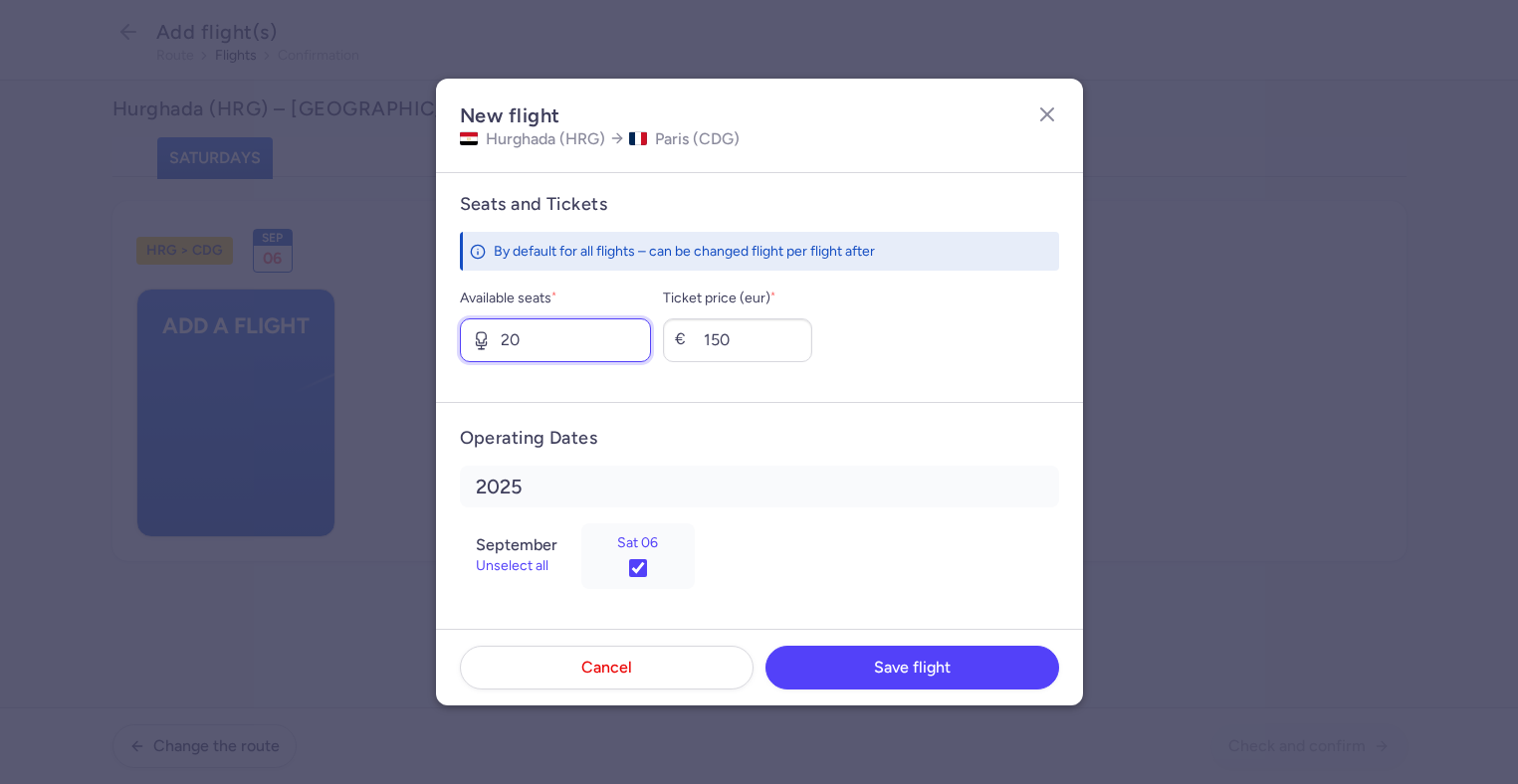 type on "20" 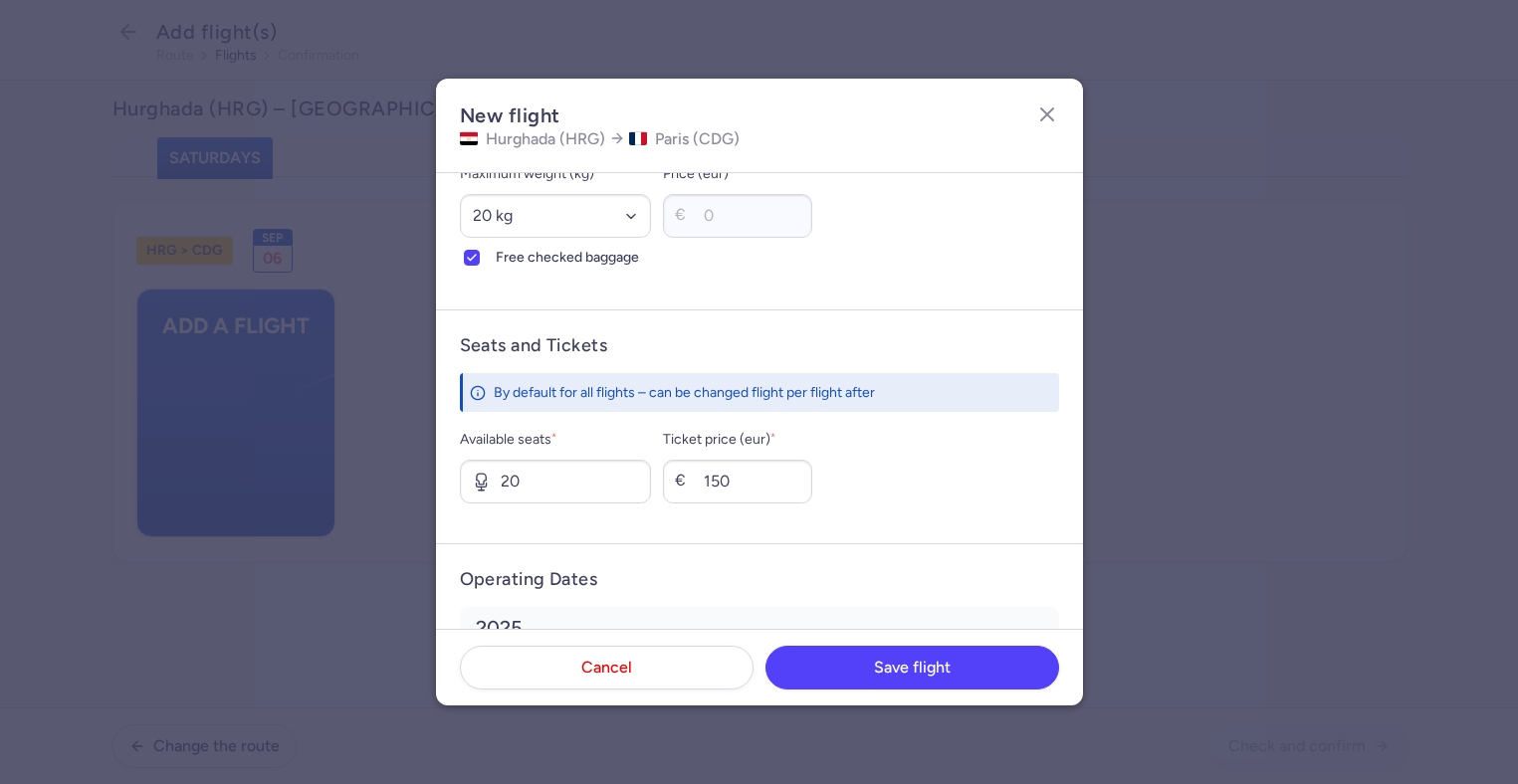scroll, scrollTop: 738, scrollLeft: 0, axis: vertical 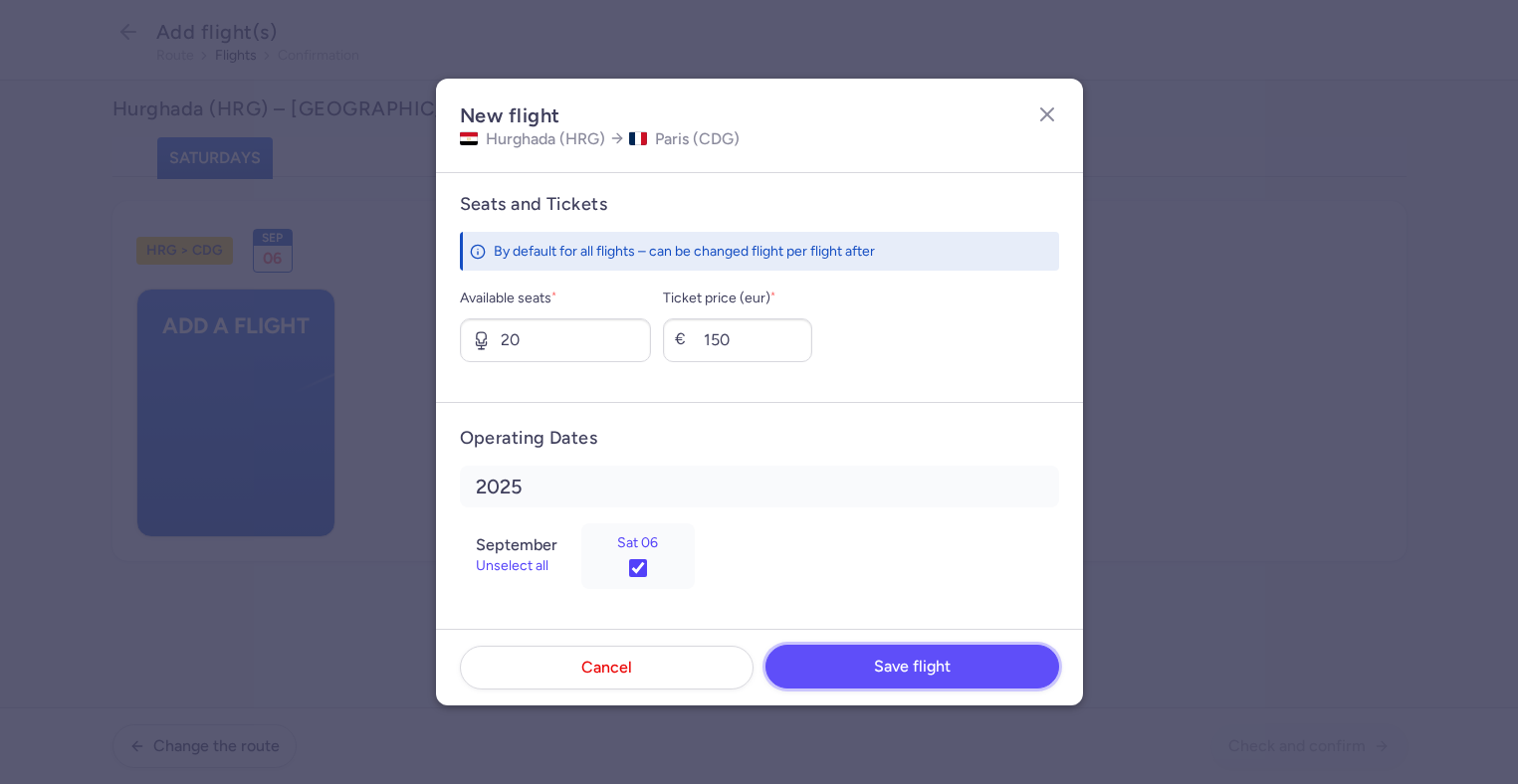 click on "Save flight" at bounding box center [912, 667] 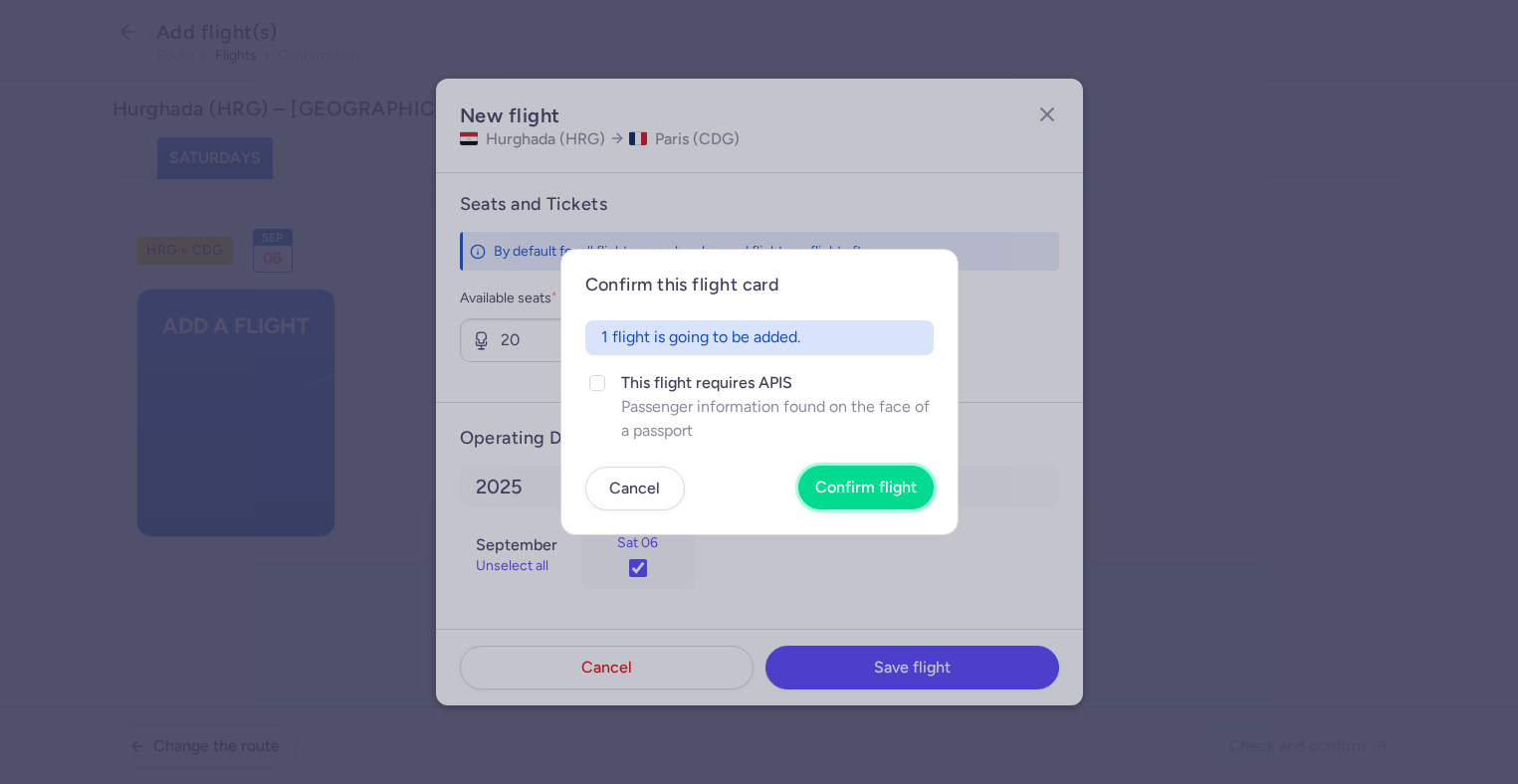 click on "Confirm flight" at bounding box center [866, 488] 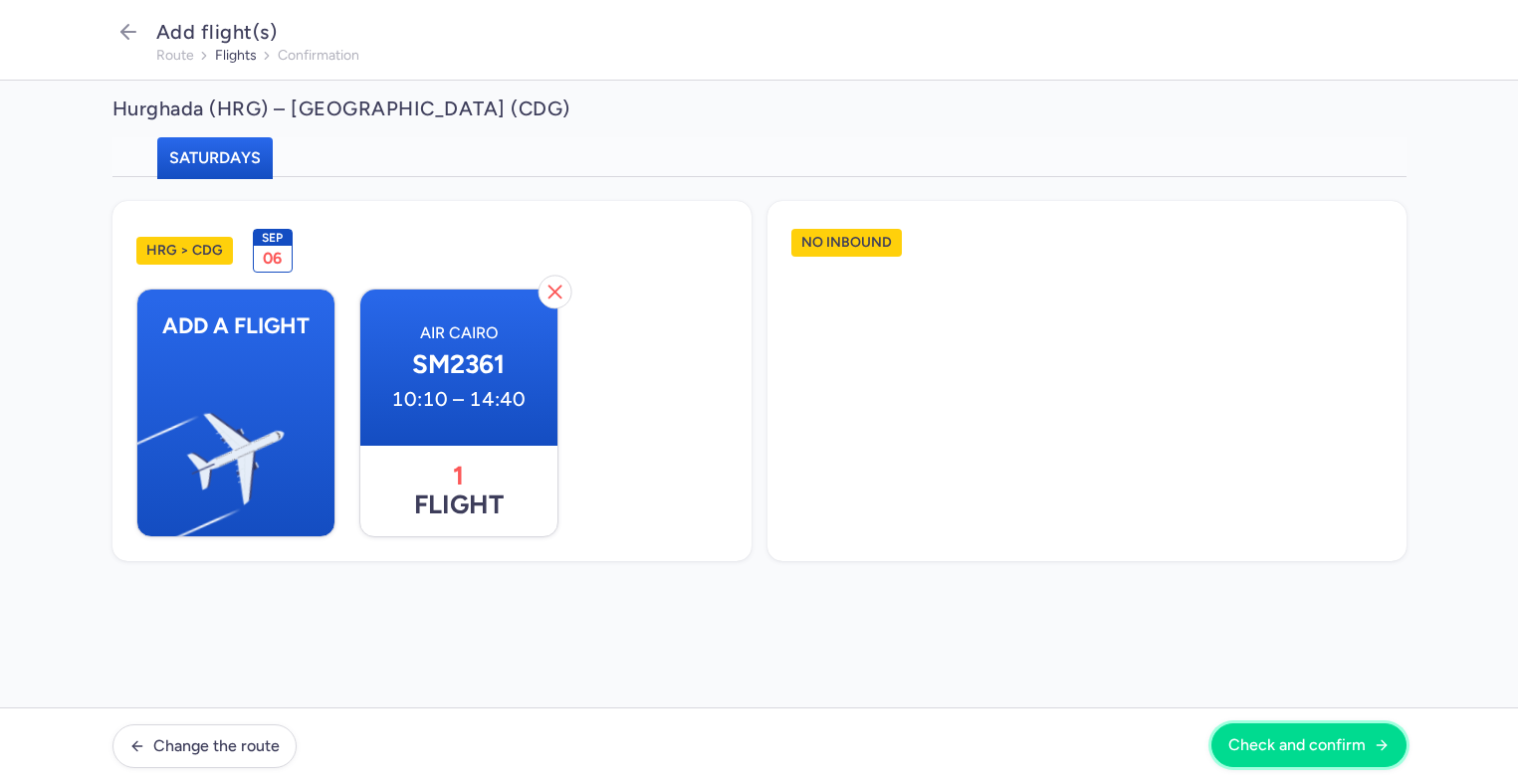 click on "Check and confirm" at bounding box center (1297, 745) 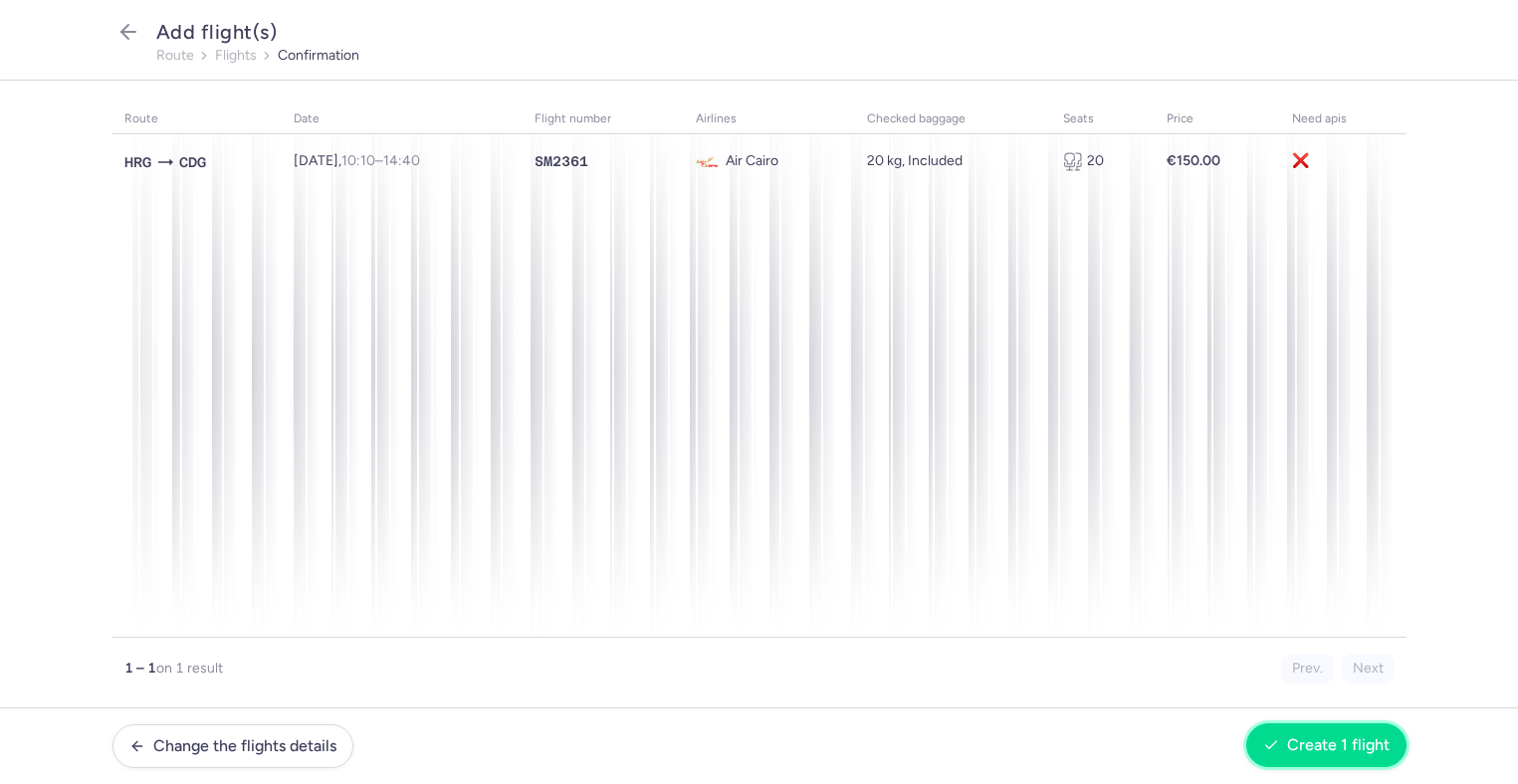 click on "Create 1 flight" at bounding box center [1326, 745] 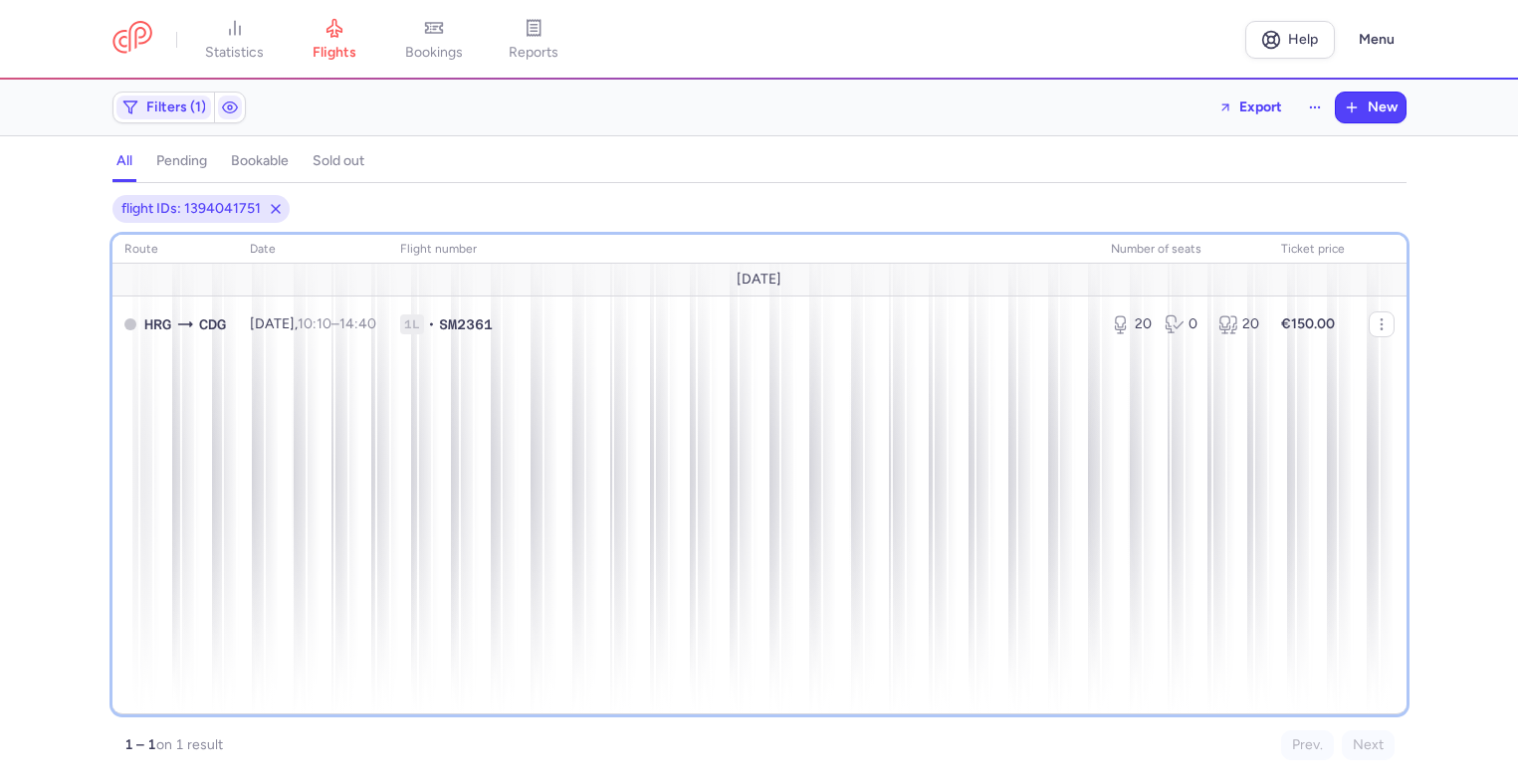click on "route date Flight number number of seats Ticket price [DATE]  HRG  CDG [DATE]  10:10  –  14:40  +0 1L • SM2361 20 0 20 €150.00" at bounding box center (759, 475) 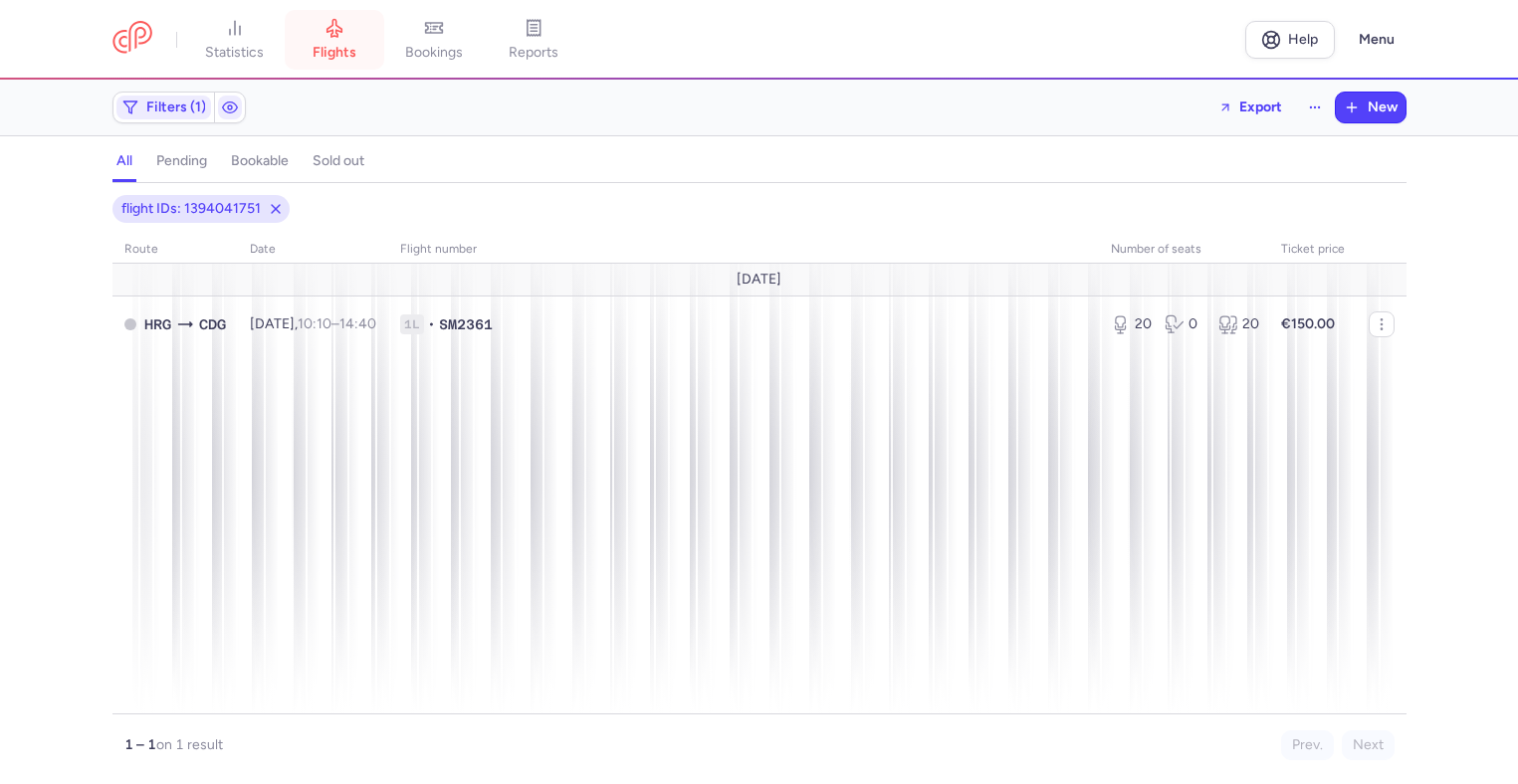 click on "flights" at bounding box center [334, 40] 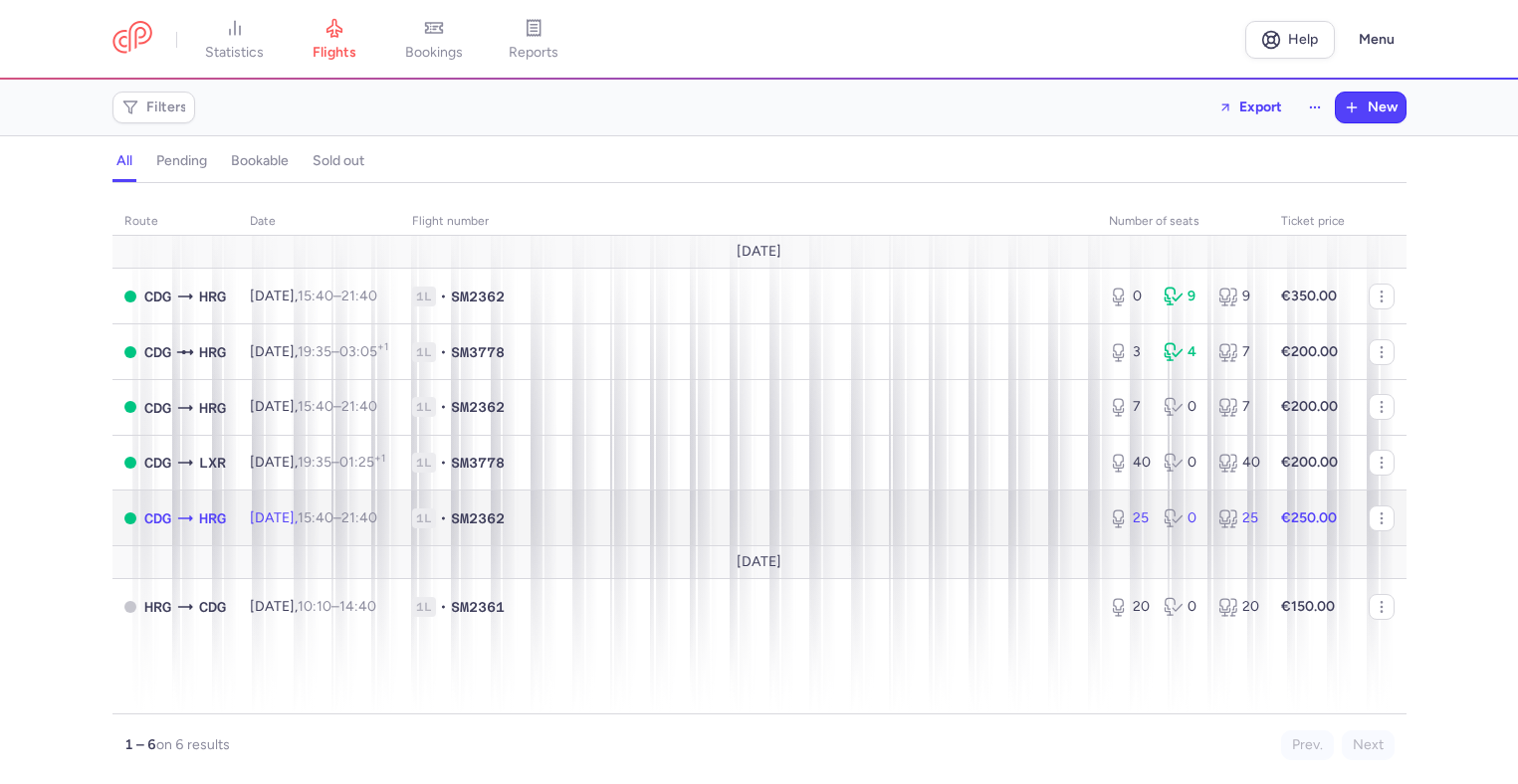 click on "SM2362" 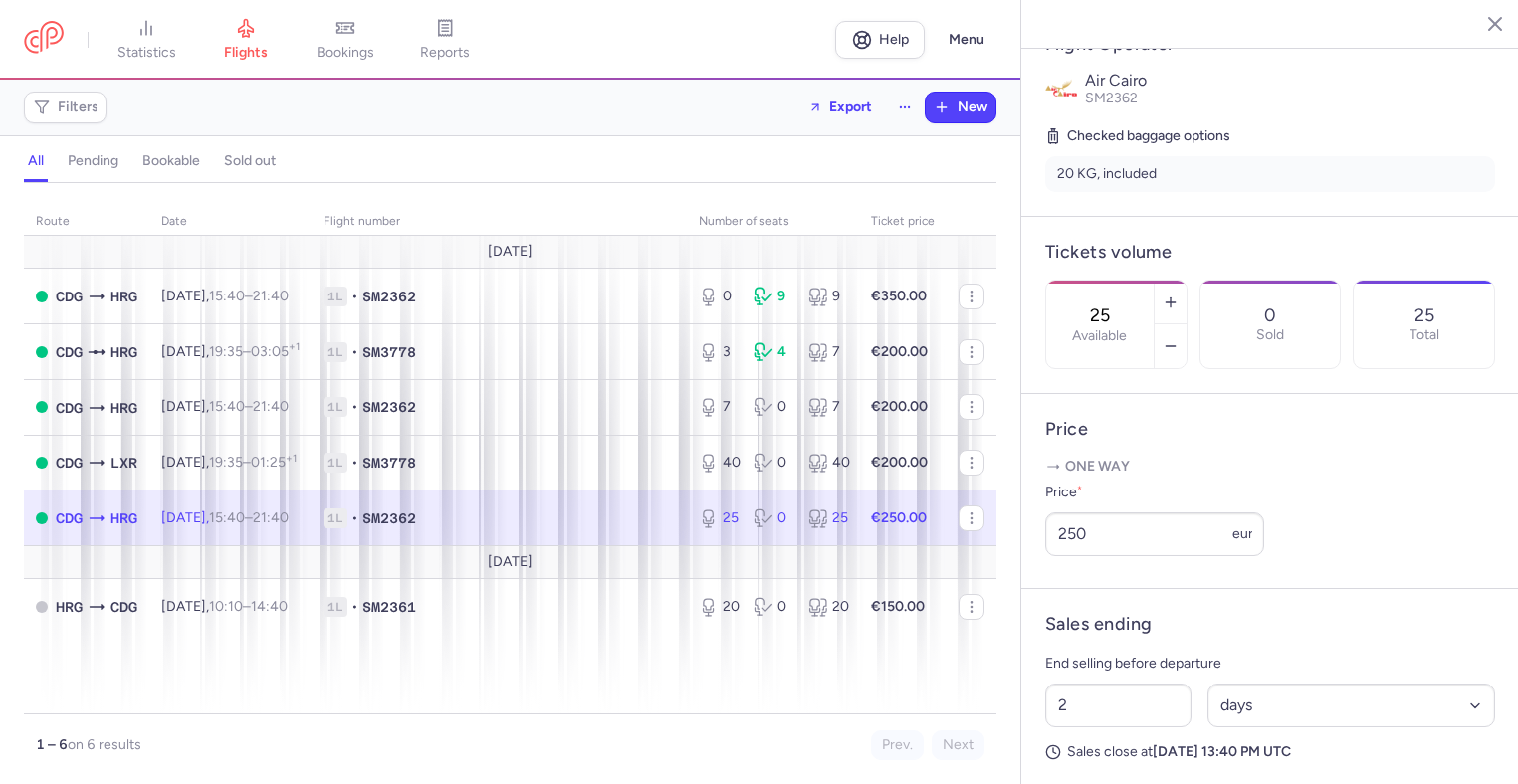 scroll, scrollTop: 587, scrollLeft: 0, axis: vertical 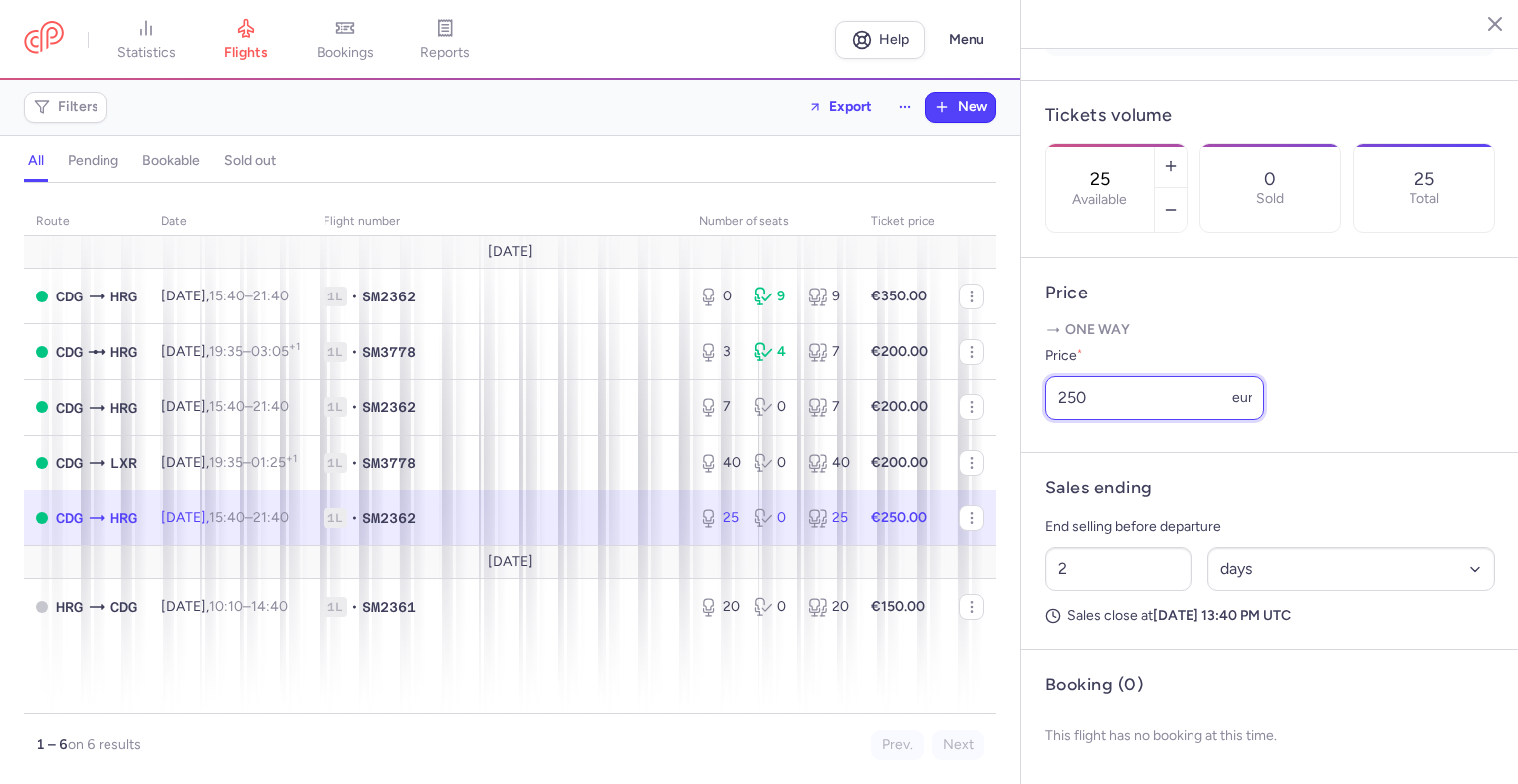 click on "250" at bounding box center (1155, 398) 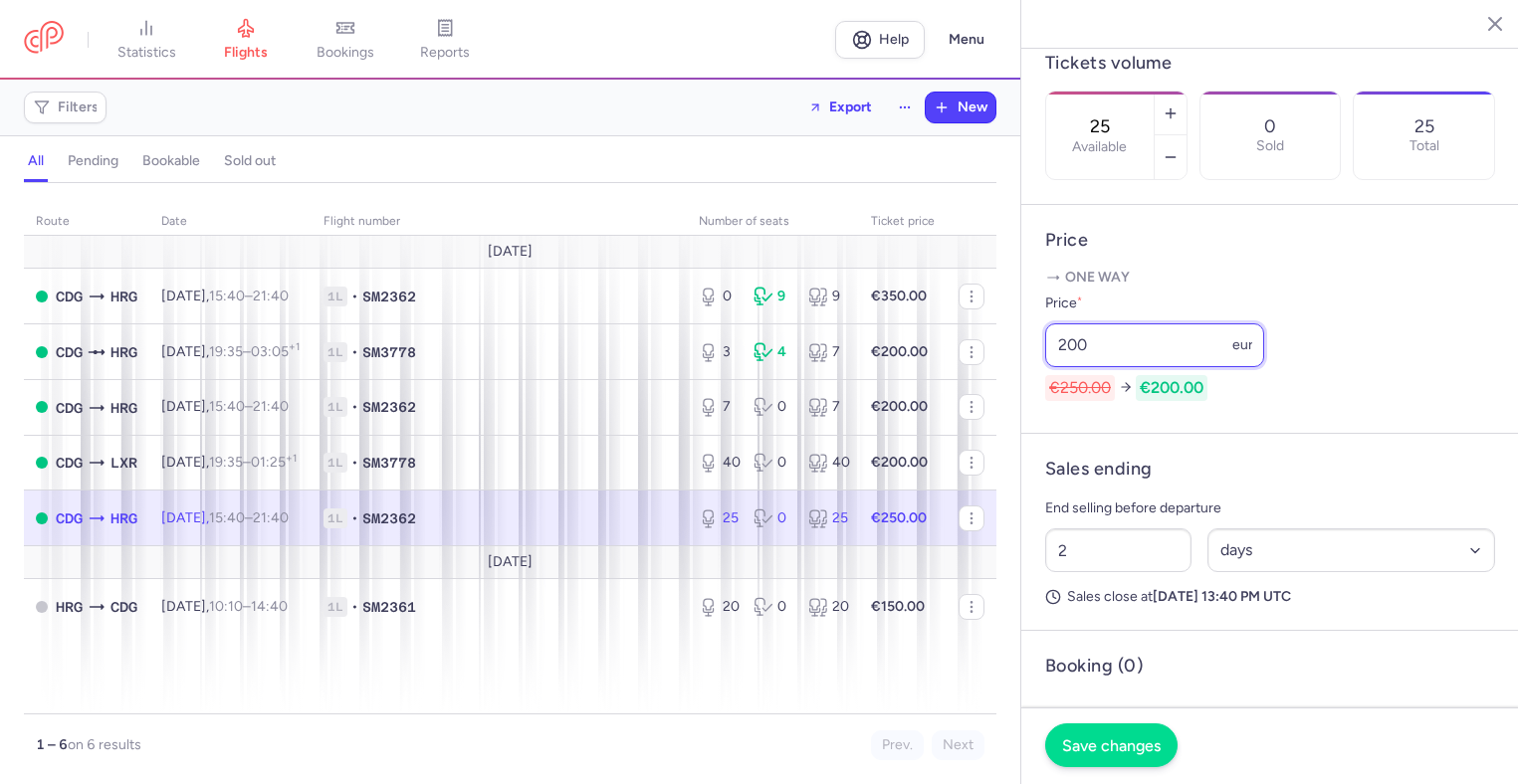 type on "200" 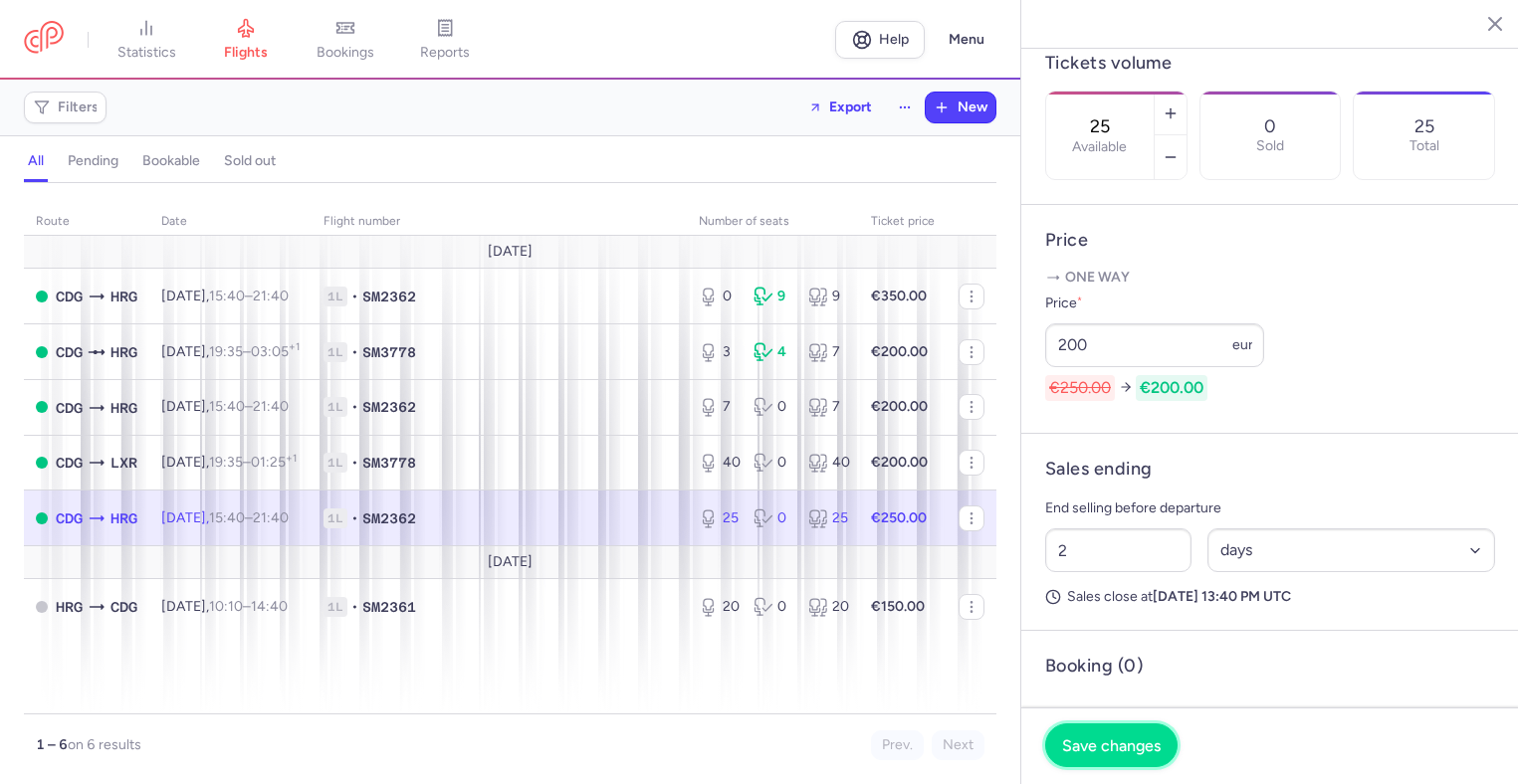 click on "Save changes" at bounding box center (1111, 745) 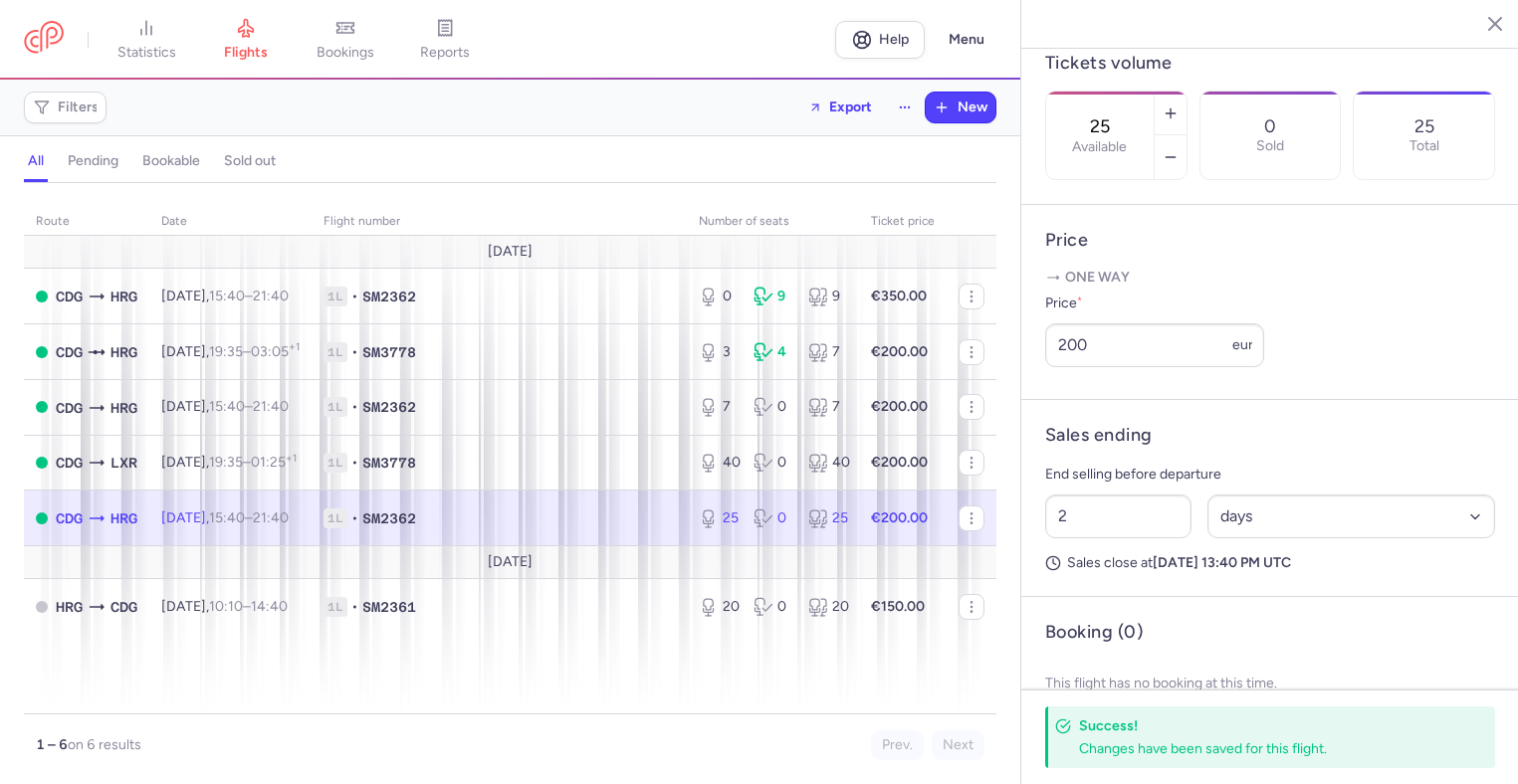 scroll, scrollTop: 682, scrollLeft: 0, axis: vertical 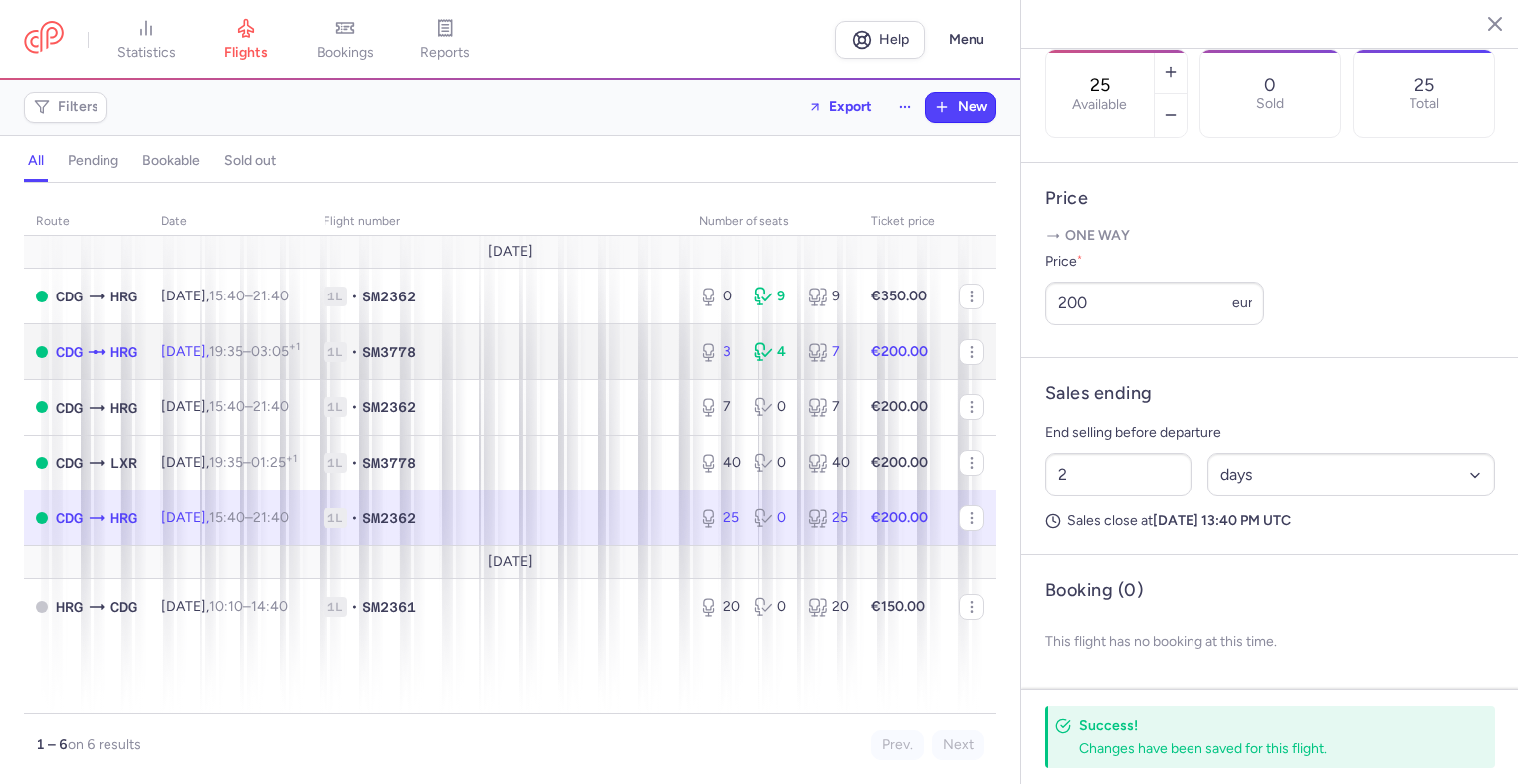 click on "1L • SM3778" 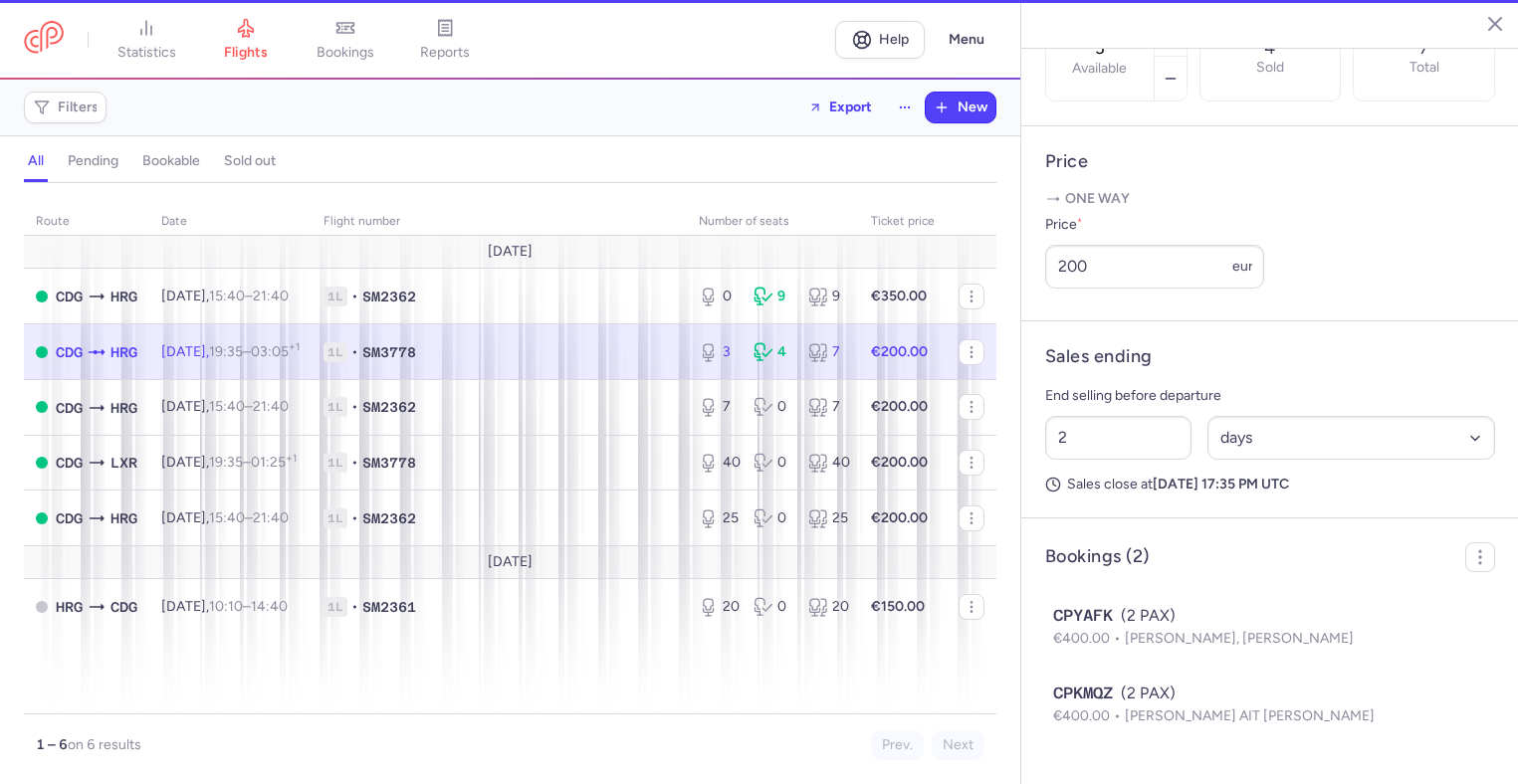 scroll, scrollTop: 719, scrollLeft: 0, axis: vertical 